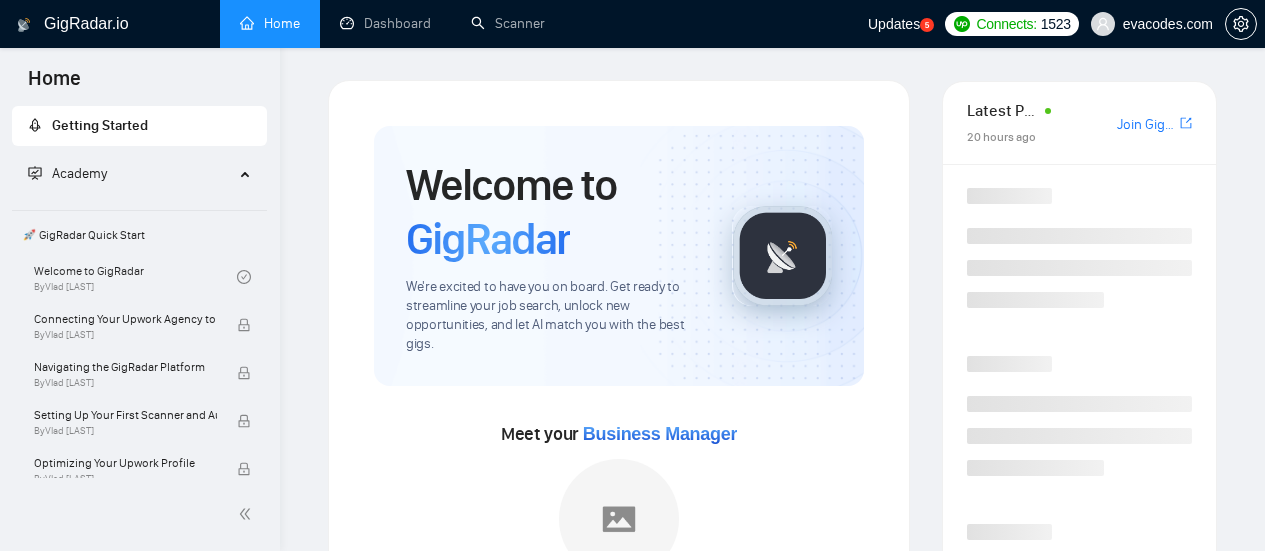 scroll, scrollTop: 0, scrollLeft: 0, axis: both 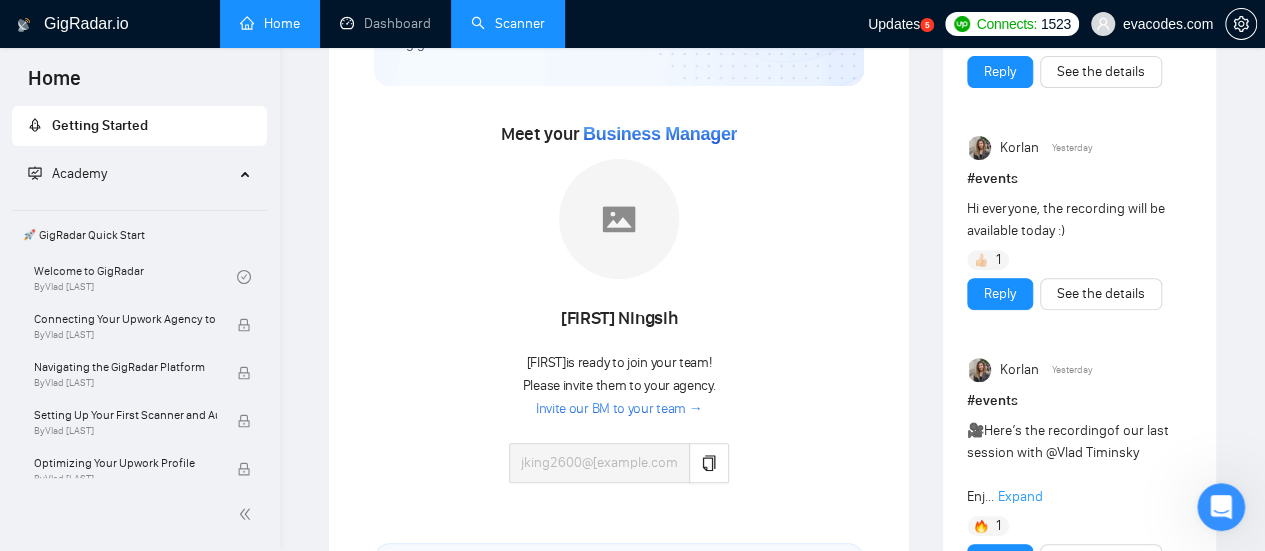 click on "Scanner" at bounding box center (508, 23) 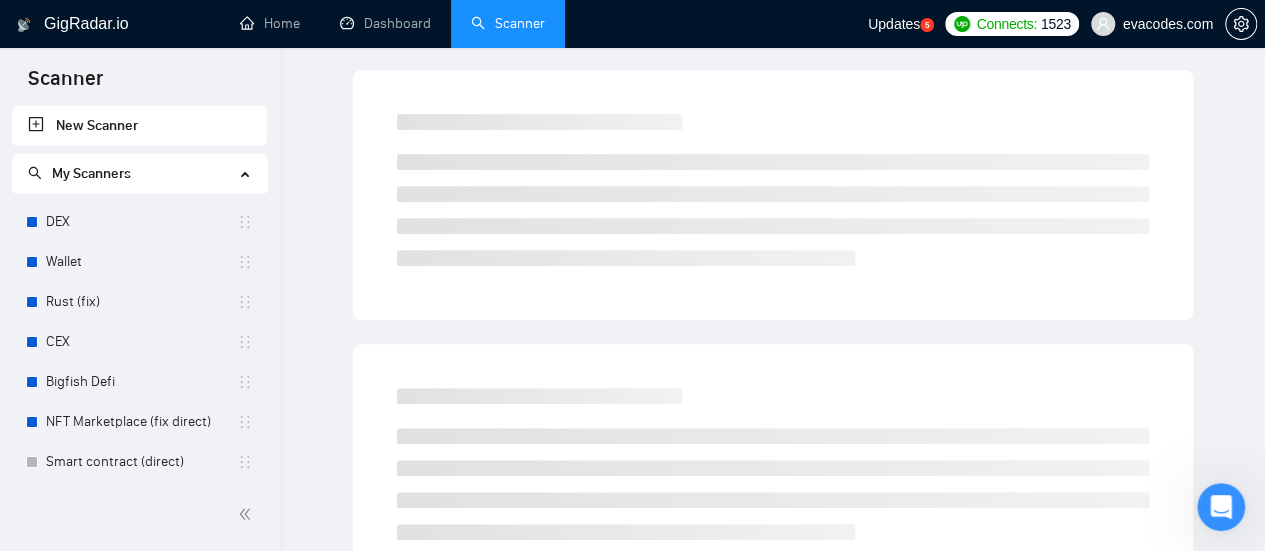 scroll, scrollTop: 0, scrollLeft: 0, axis: both 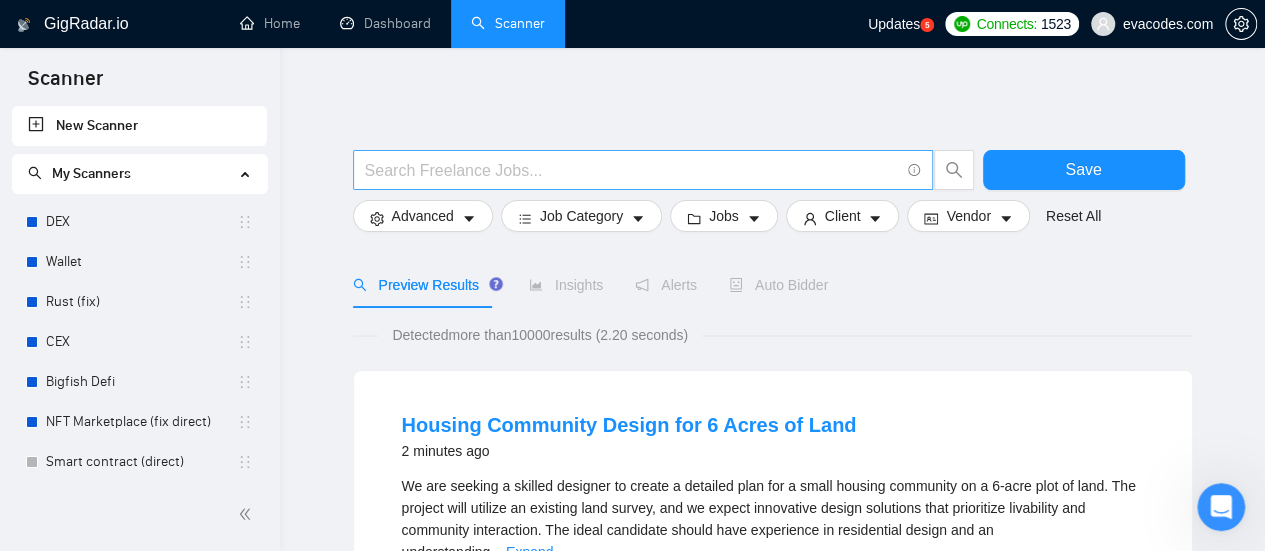 click at bounding box center [632, 170] 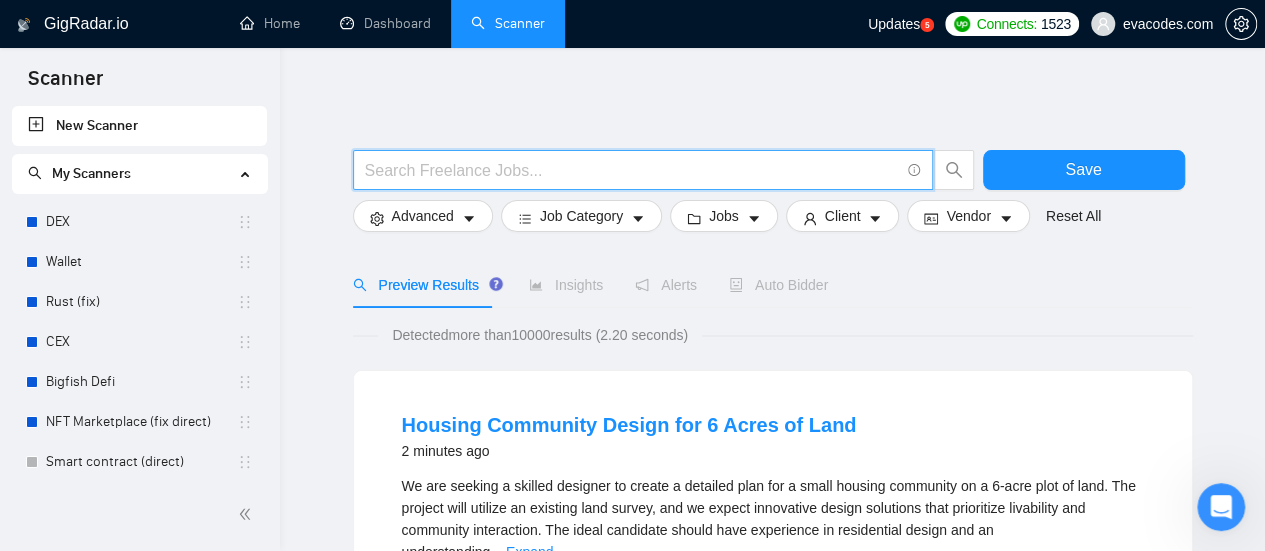 type on "(amazon*) (ad | ads | (advert*) | (campaign*) | (compain*) | ppc | "pay-per-click" | "Sponsored Product" | "Sponsored Brand" | "Sponsored Display" | "pay per click" | "campaign management" | FBA | FBM | (Fulfillment*) | "PPC Campaign Setup & Management" | "Private label")" 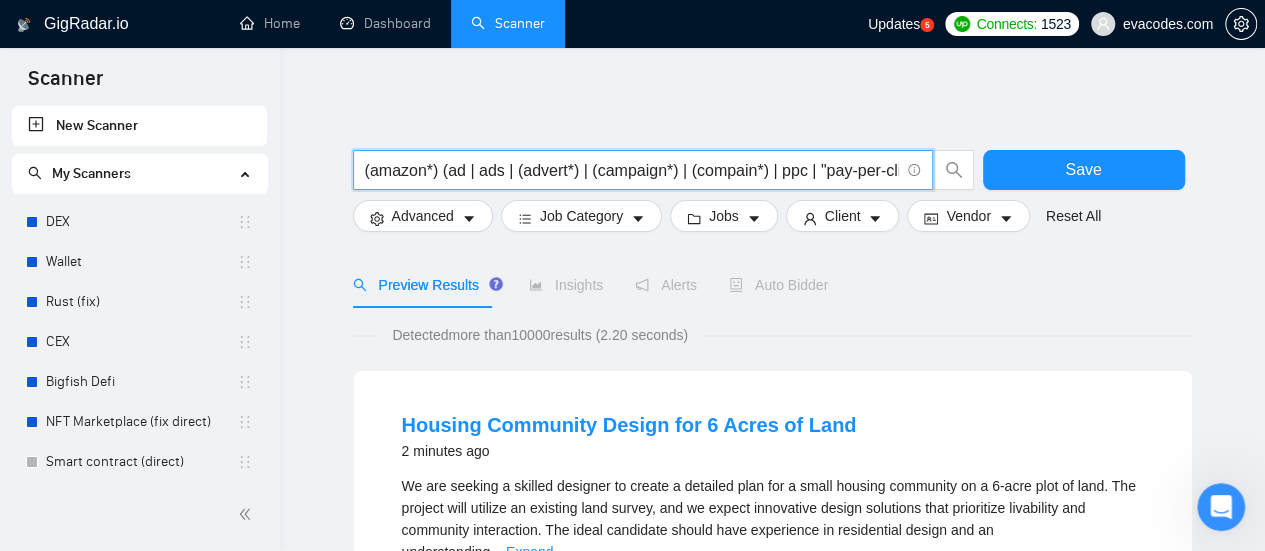 click on "(amazon*) (ad | ads | (advert*) | (campaign*) | (compain*) | ppc | "pay-per-click" | "Sponsored Product" | "Sponsored Brand" | "Sponsored Display" | "pay per click" | "campaign management" | FBA | FBM | (Fulfillment*) | "PPC Campaign Setup & Management" | "Private label")" at bounding box center (632, 170) 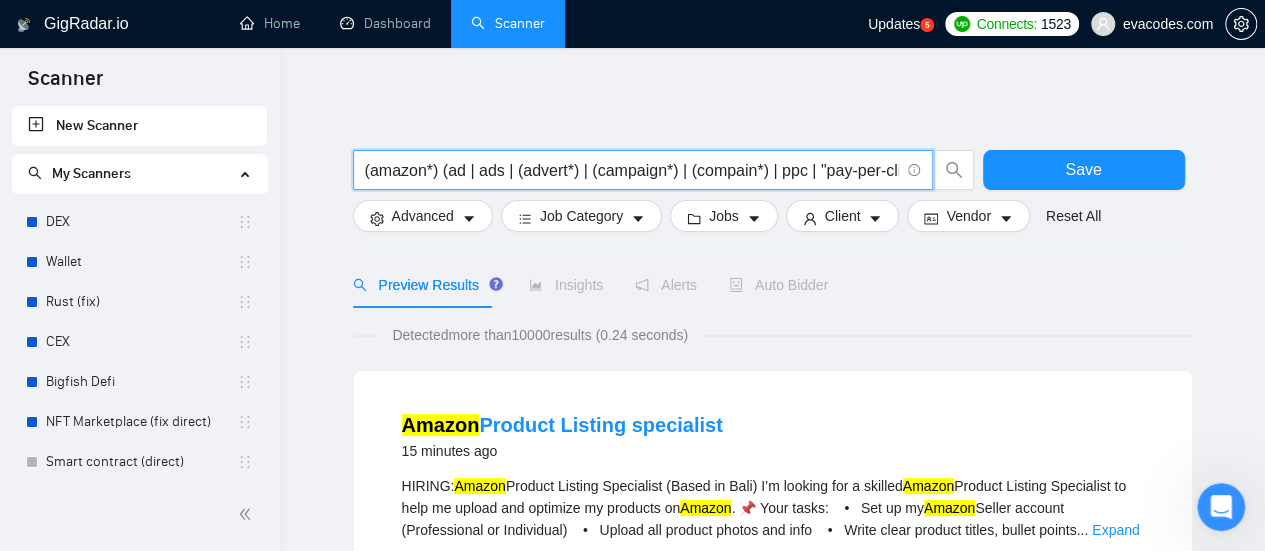 click on "(amazon*) (ad | ads | (advert*) | (campaign*) | (compain*) | ppc | "pay-per-click" | "Sponsored Product" | "Sponsored Brand" | "Sponsored Display" | "pay per click" | "campaign management" | FBA | FBM | (Fulfillment*) | "PPC Campaign Setup & Management" | "Private label")" at bounding box center [632, 170] 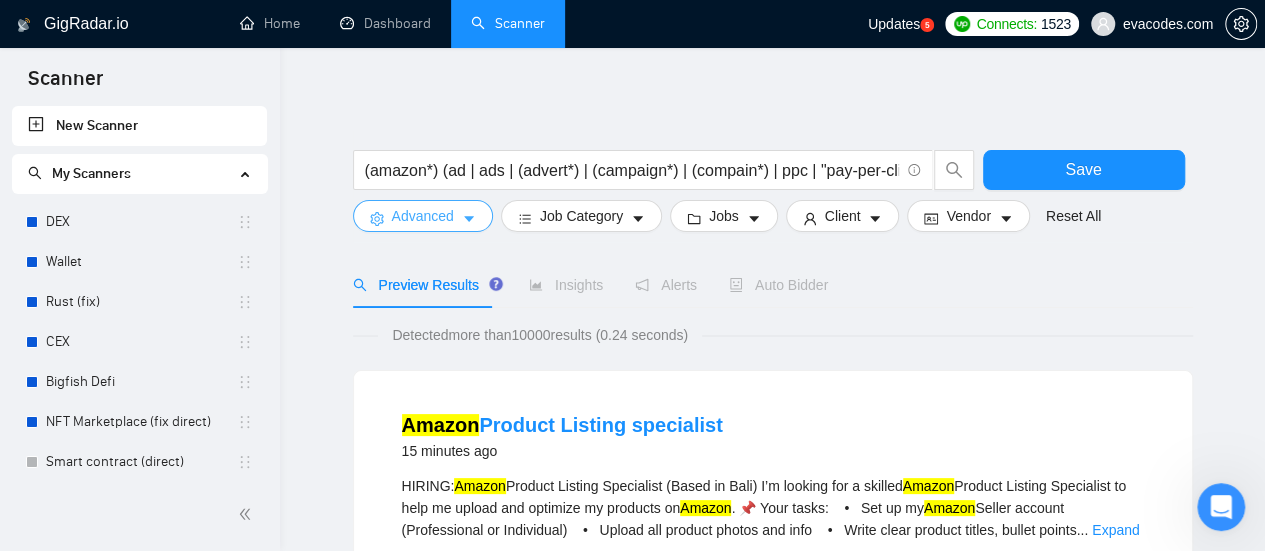 click 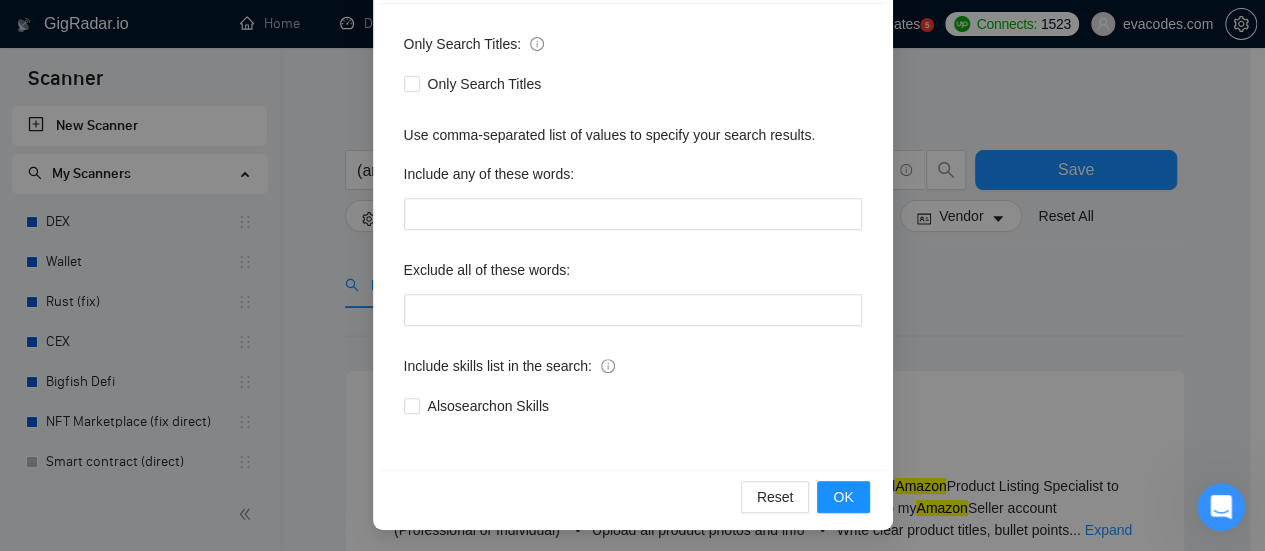 scroll, scrollTop: 280, scrollLeft: 0, axis: vertical 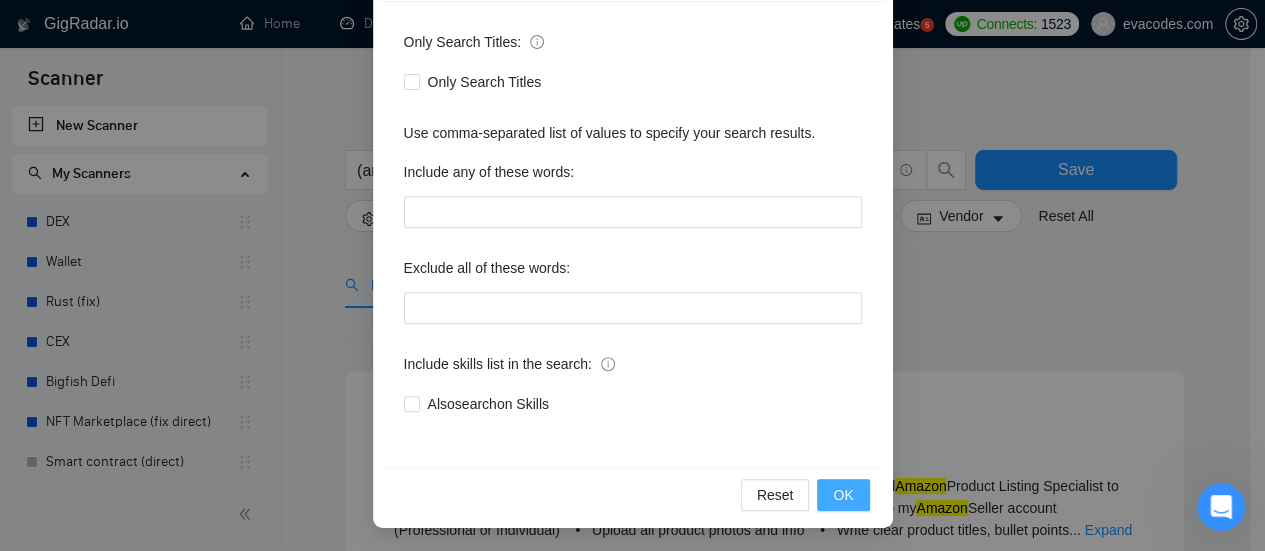 click on "OK" at bounding box center (843, 495) 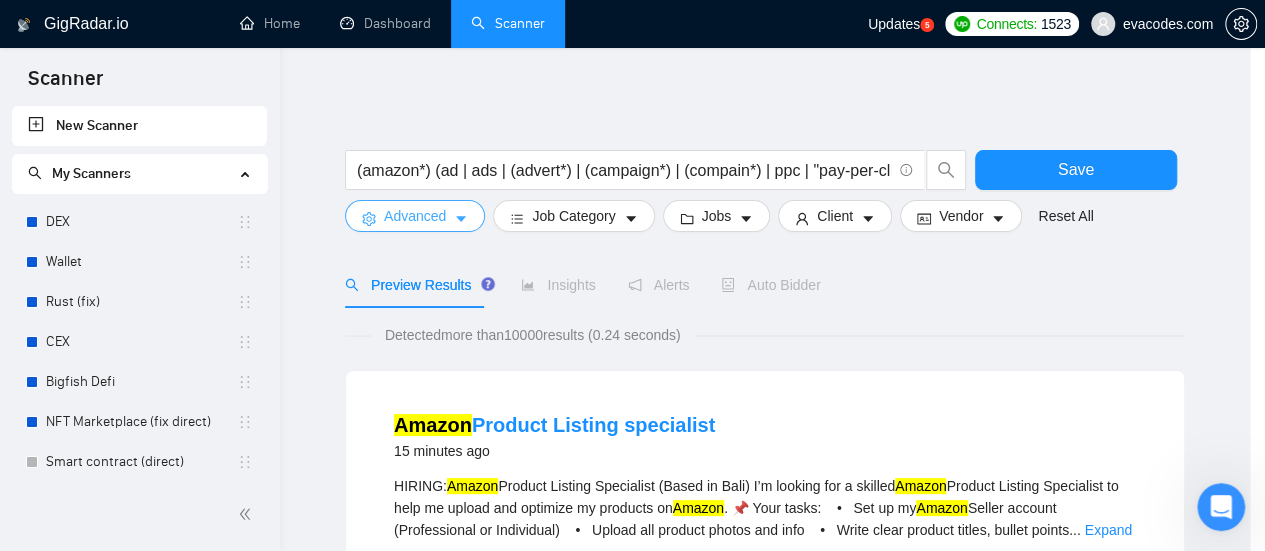 scroll, scrollTop: 0, scrollLeft: 0, axis: both 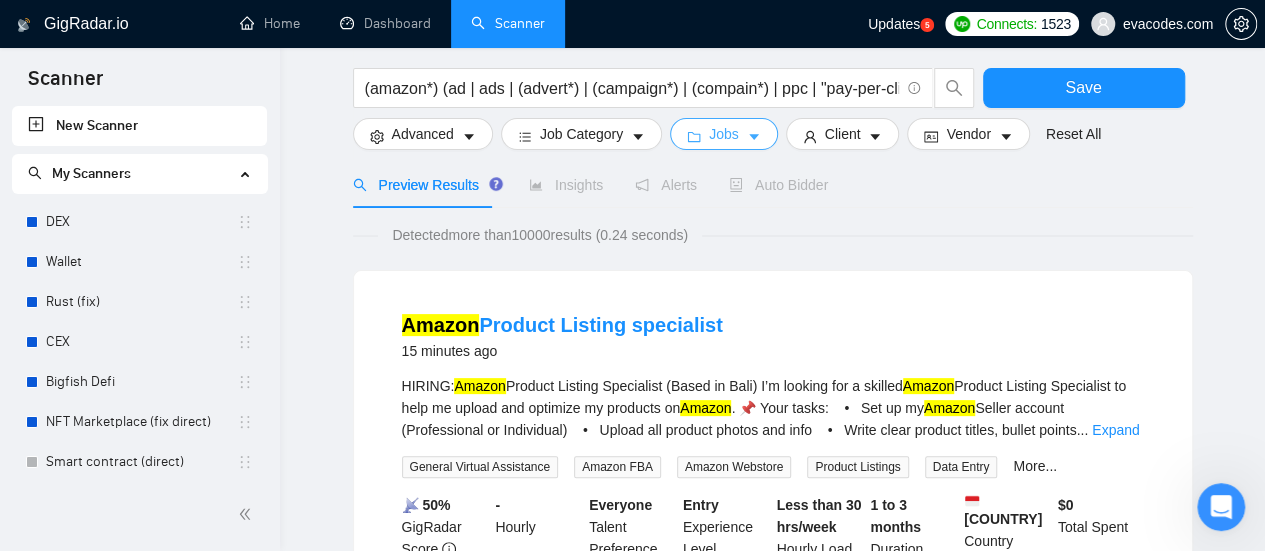 click on "Jobs" at bounding box center [724, 134] 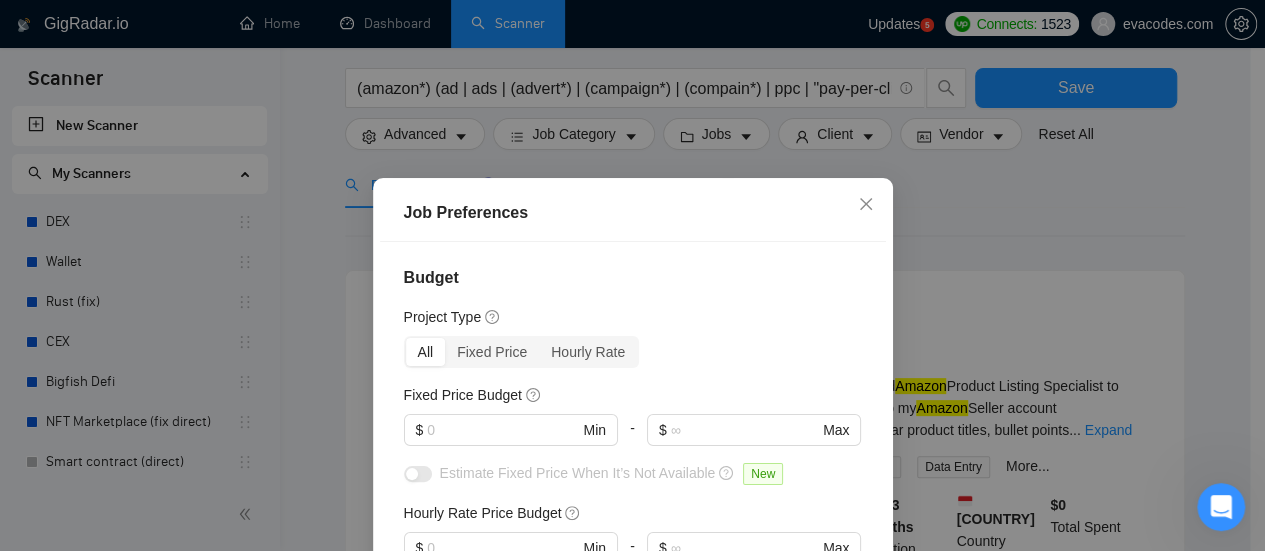 scroll, scrollTop: 164, scrollLeft: 0, axis: vertical 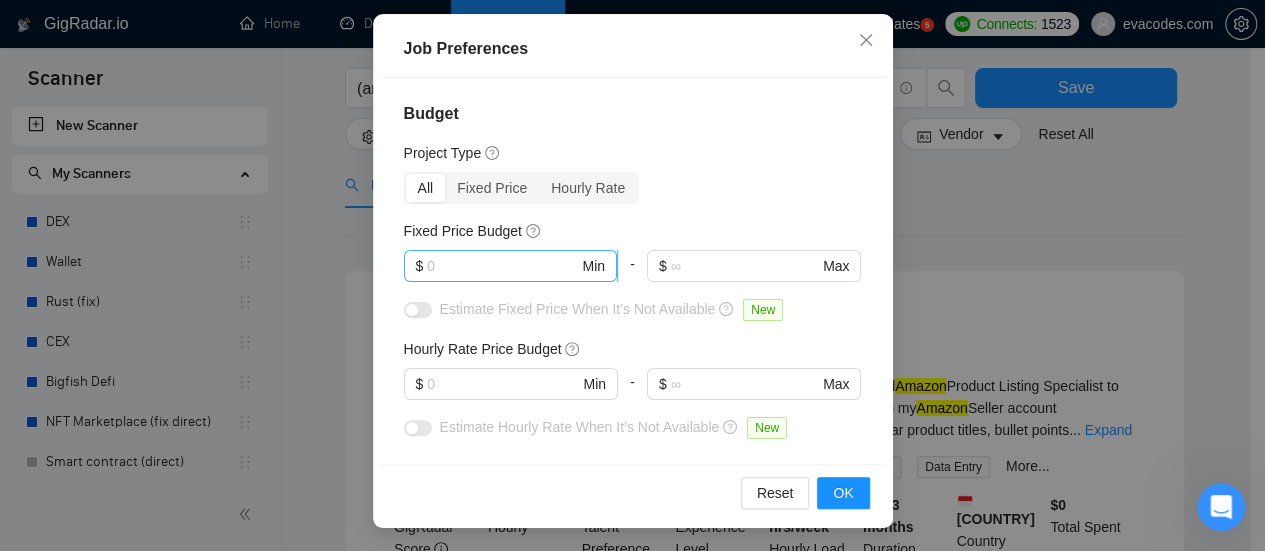 click at bounding box center [502, 266] 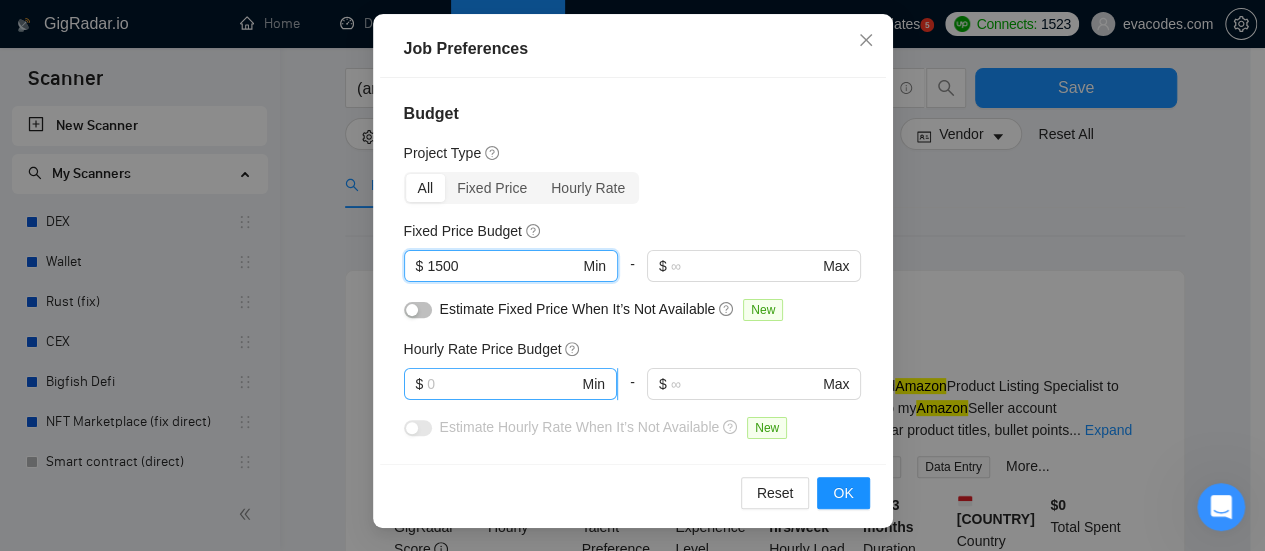 type on "1500" 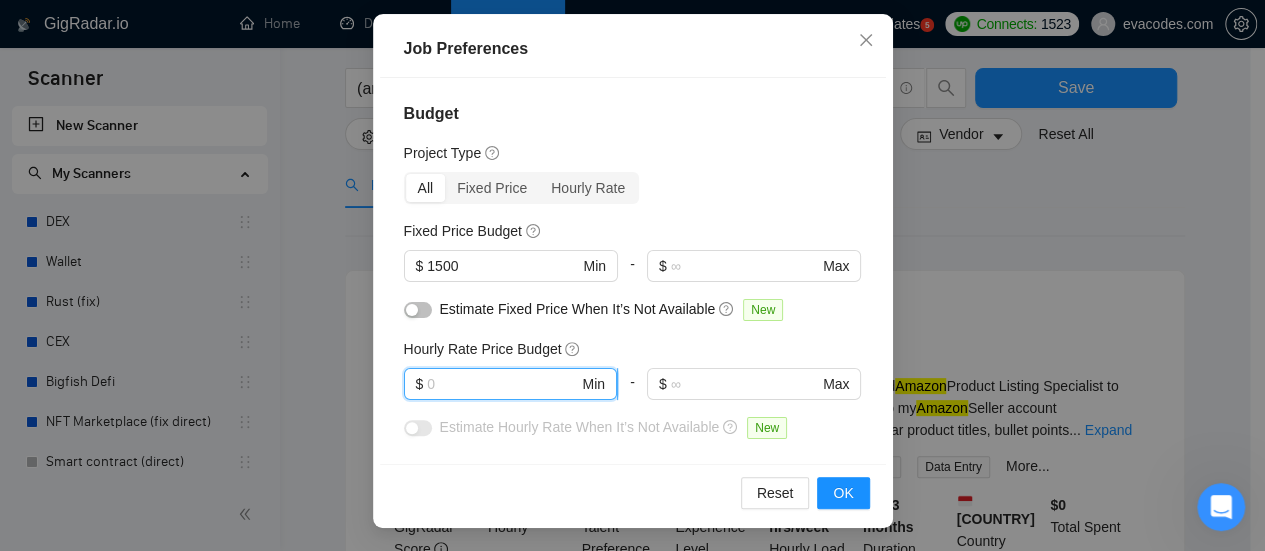 click at bounding box center [502, 384] 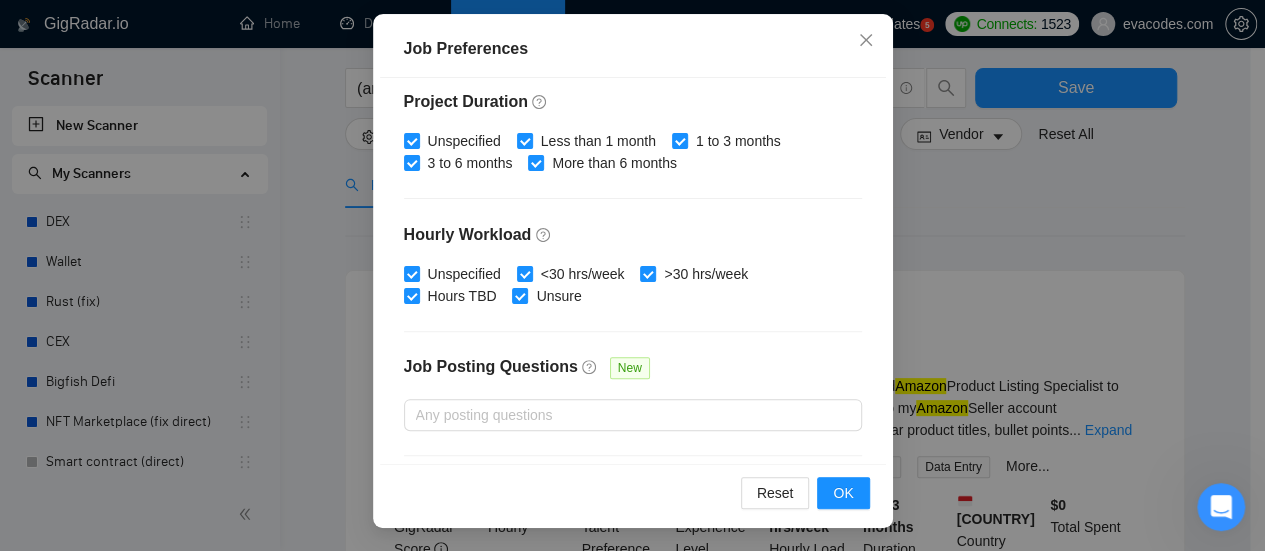 scroll, scrollTop: 740, scrollLeft: 0, axis: vertical 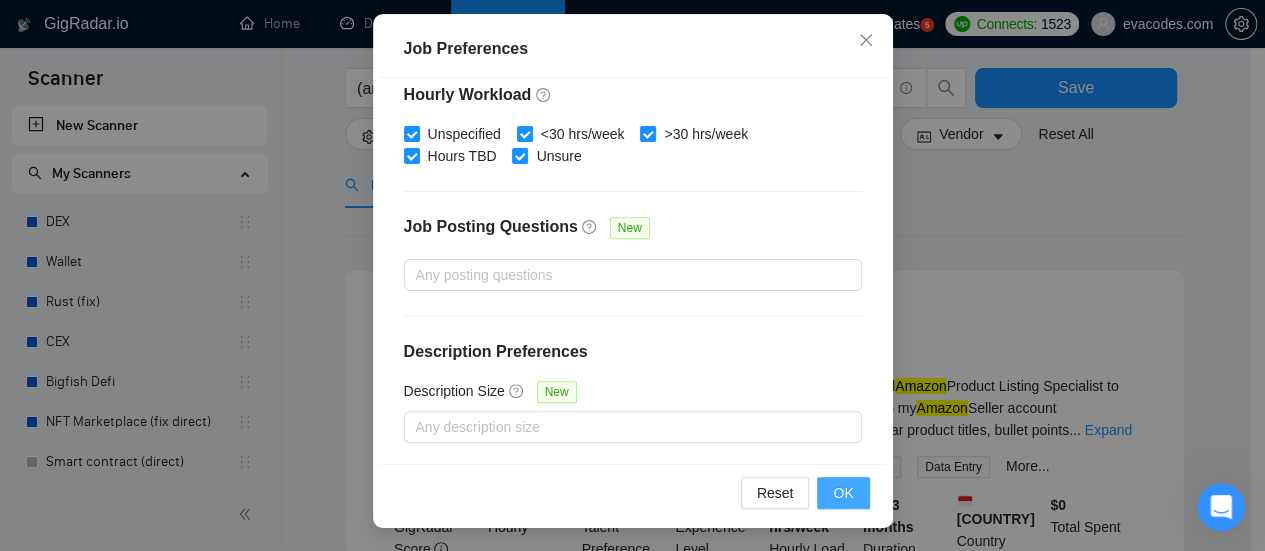 type on "75" 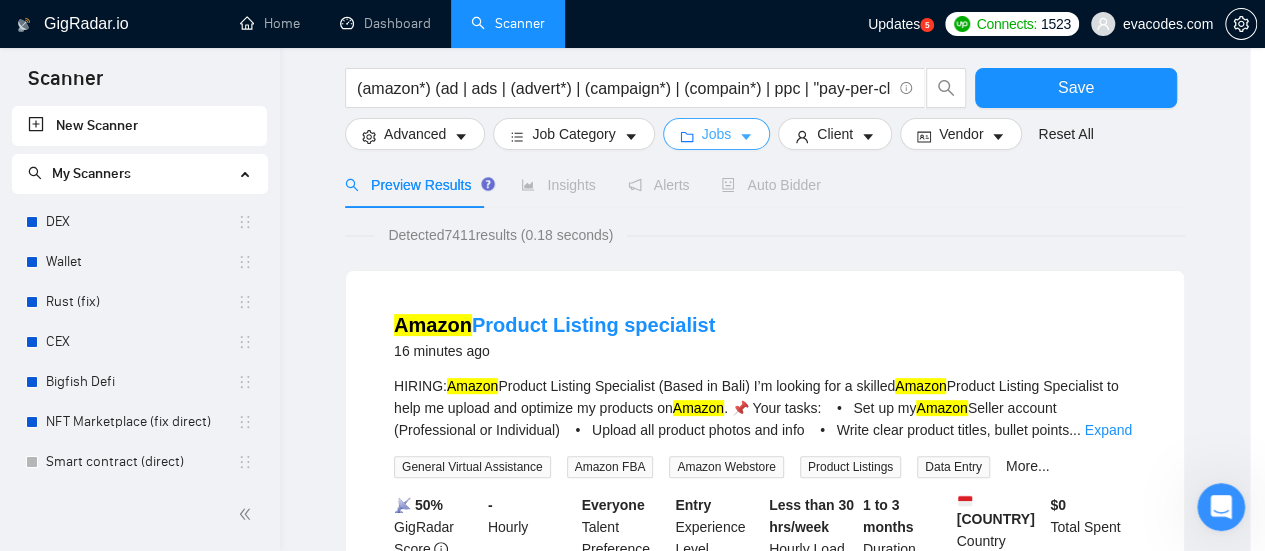 scroll, scrollTop: 0, scrollLeft: 0, axis: both 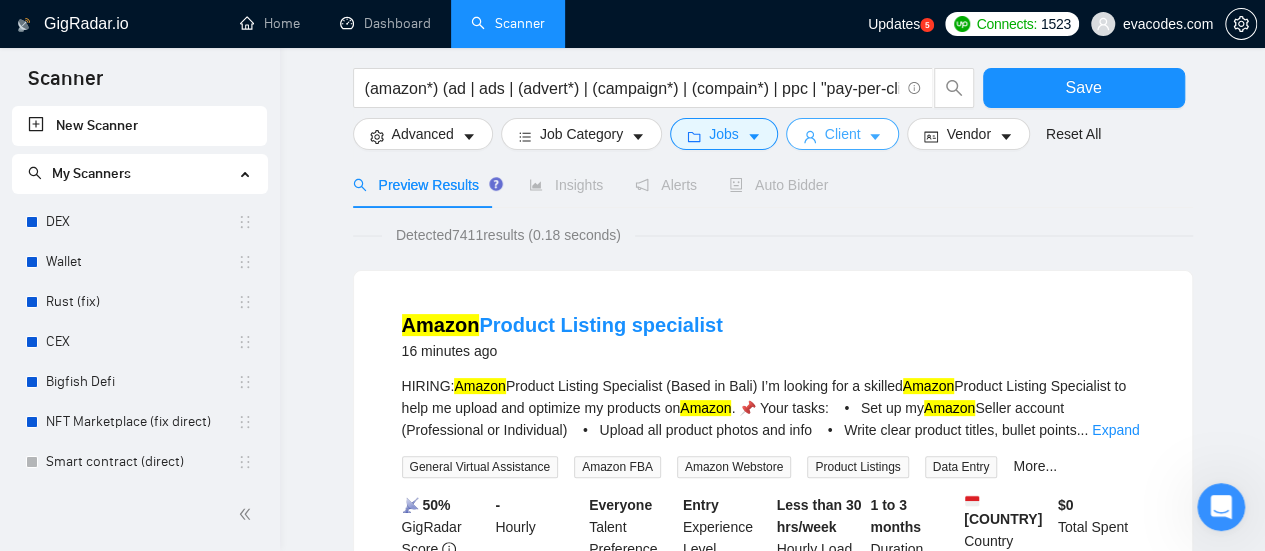 click 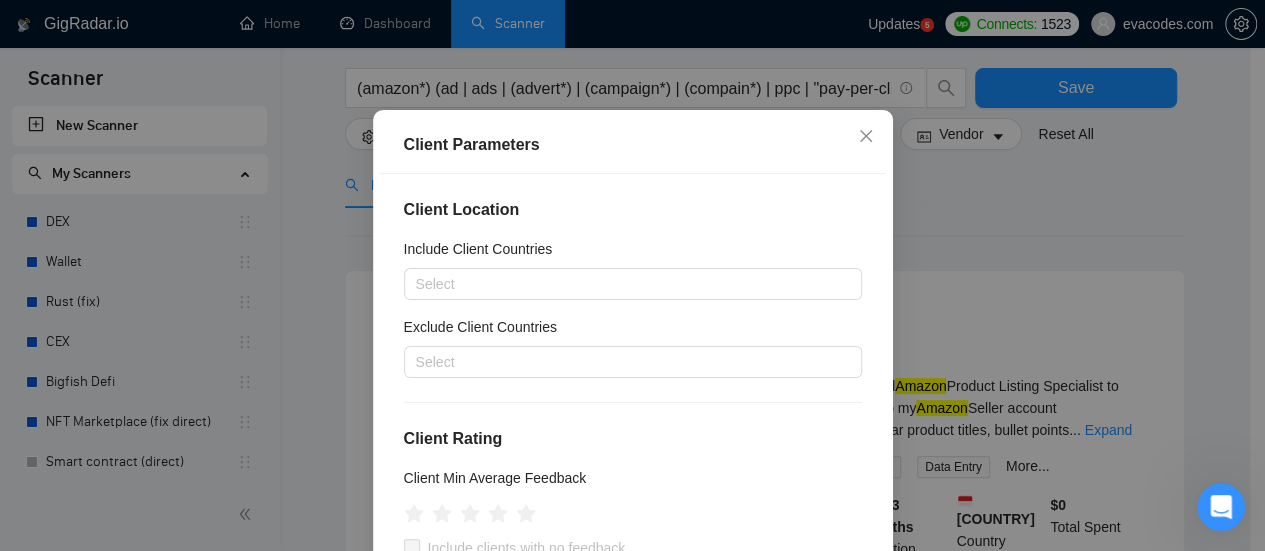scroll, scrollTop: 164, scrollLeft: 0, axis: vertical 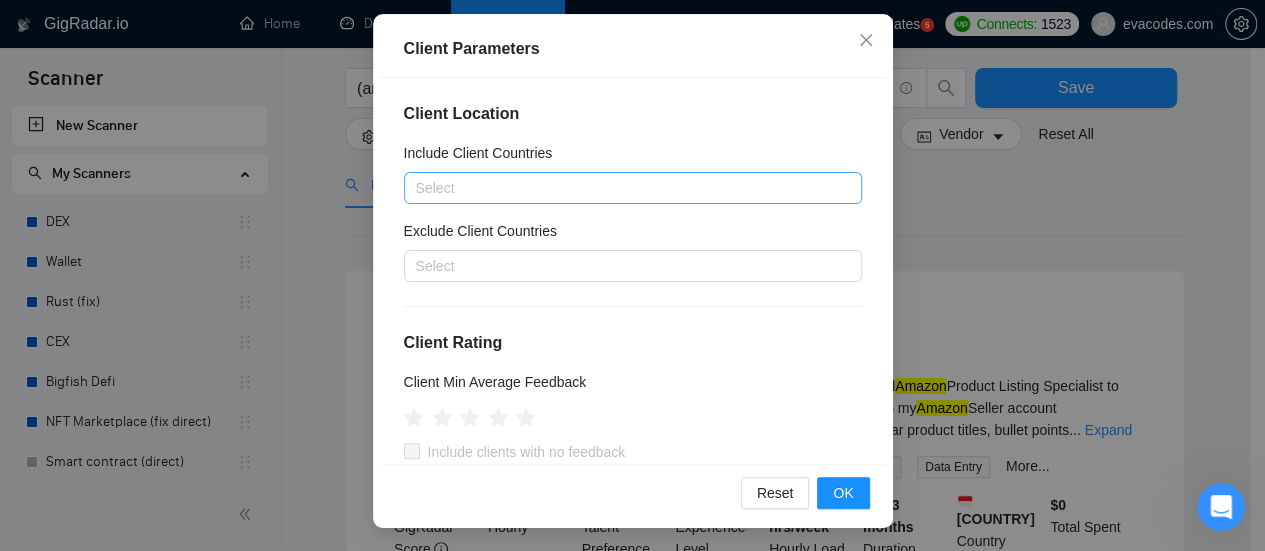 click at bounding box center [623, 188] 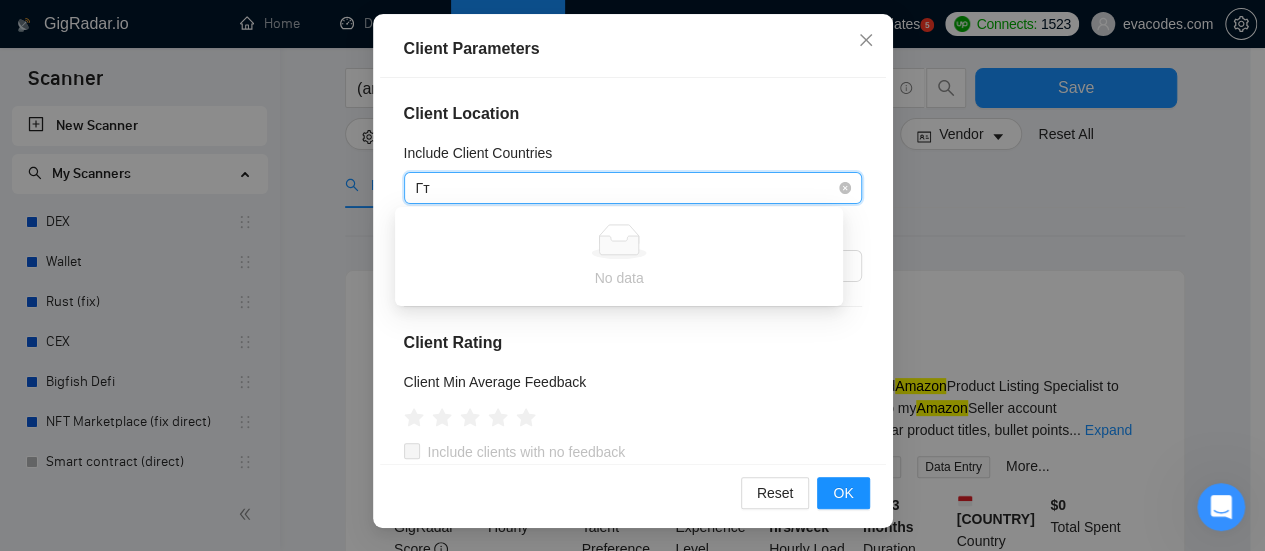 type on "Г" 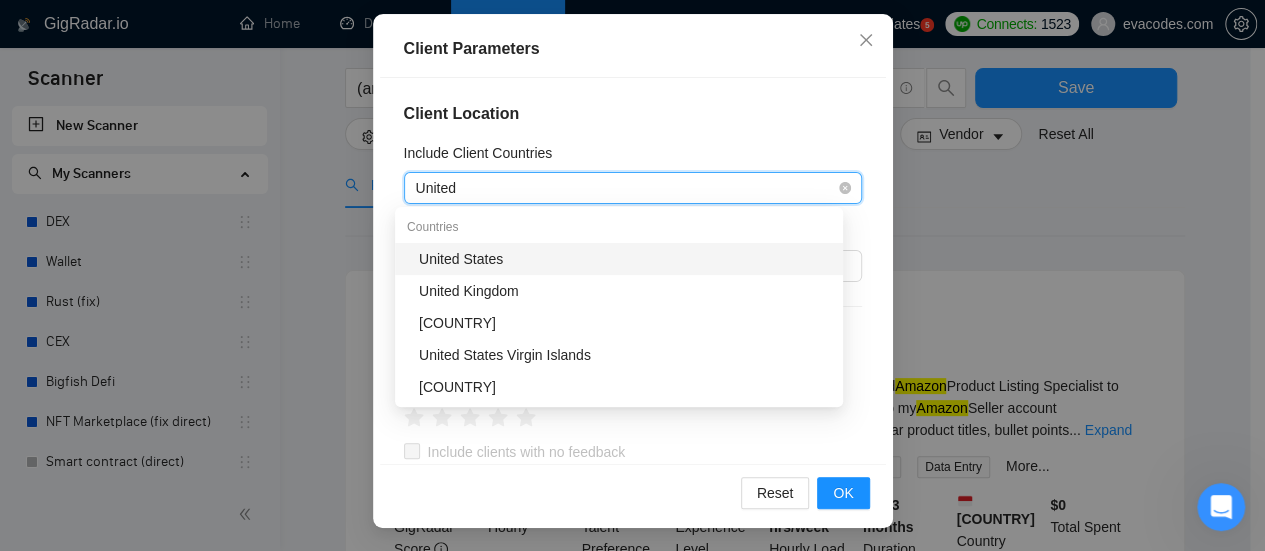 type on "United" 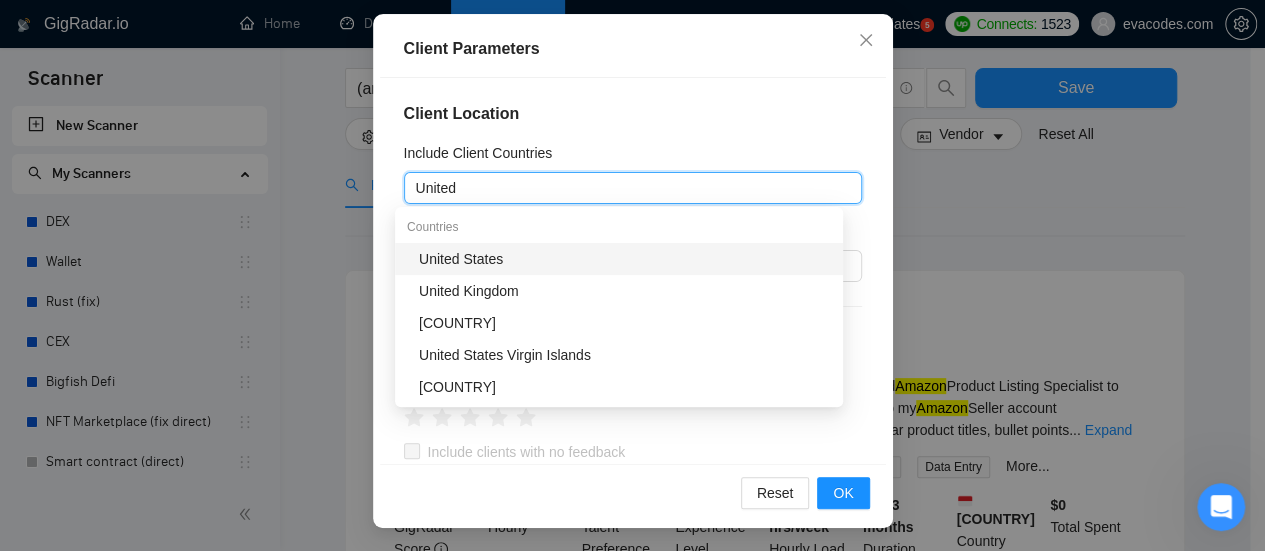 click on "United States" at bounding box center [625, 259] 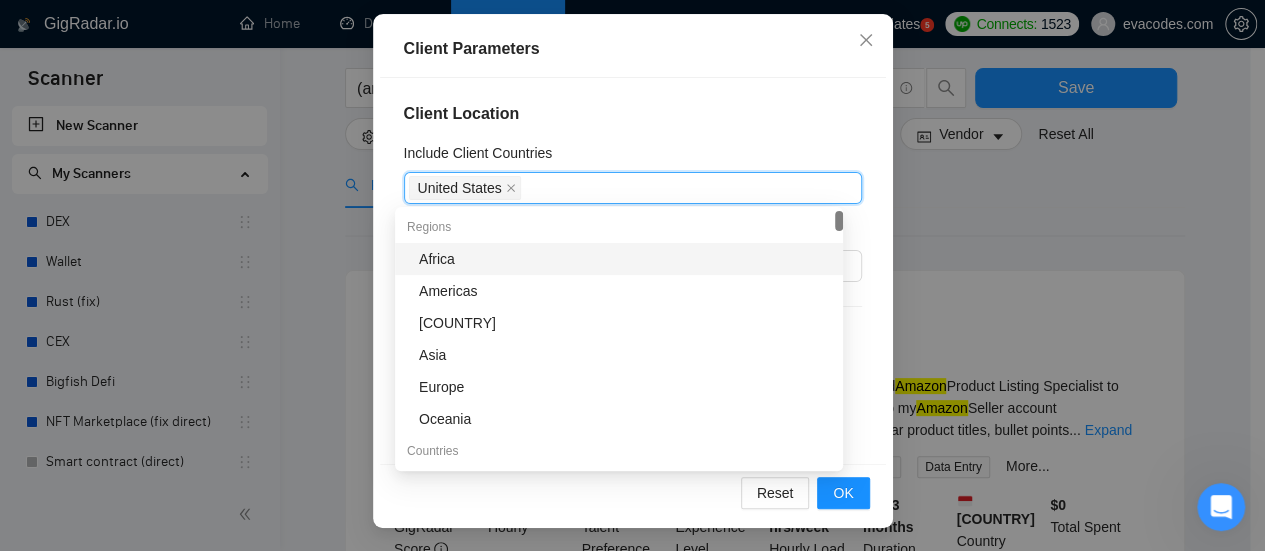 click on "Client Location" at bounding box center [633, 114] 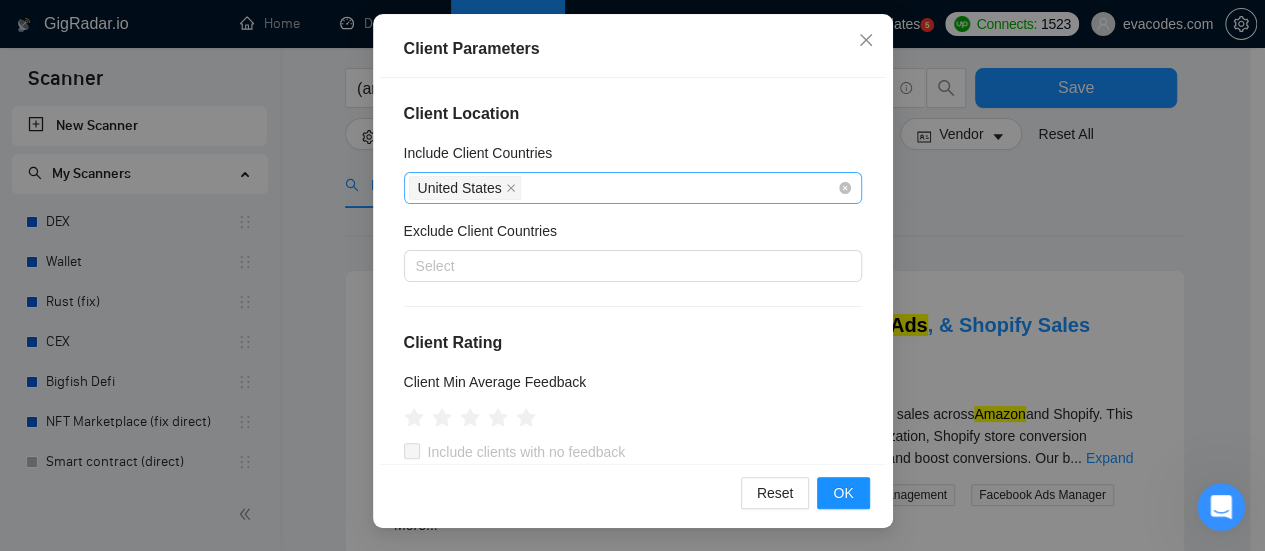 click on "United States" at bounding box center (623, 188) 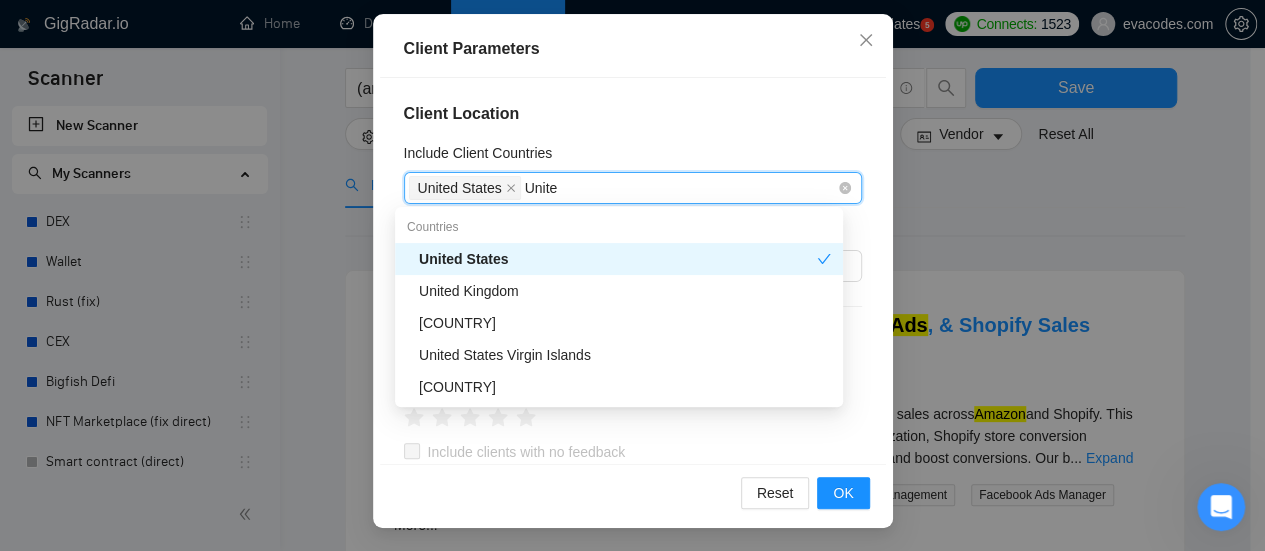 type on "United" 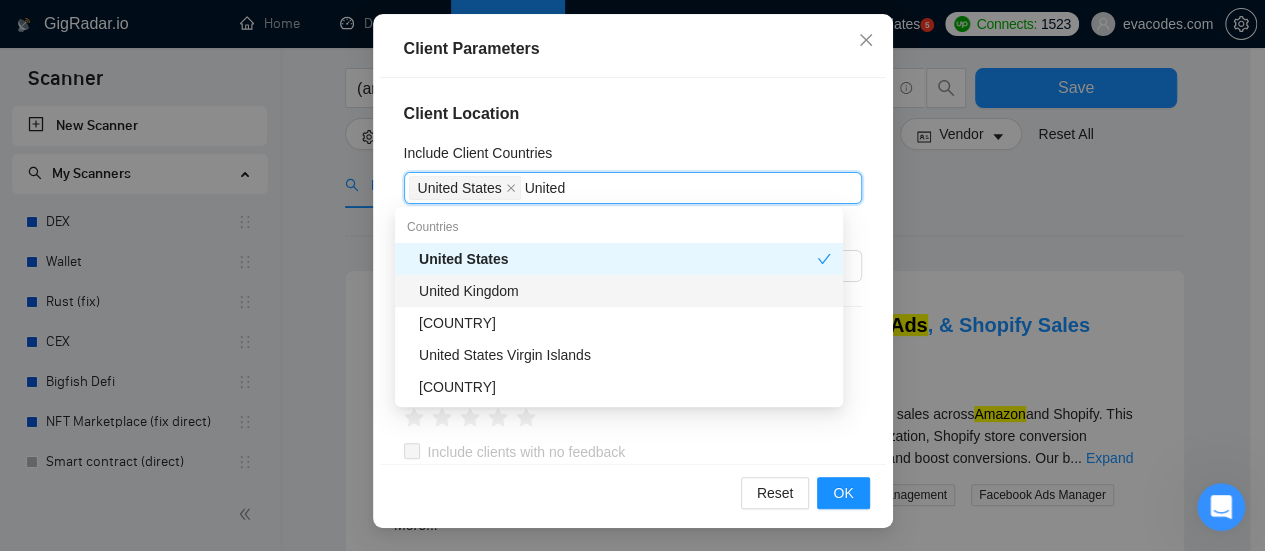 click on "United Kingdom" at bounding box center [625, 291] 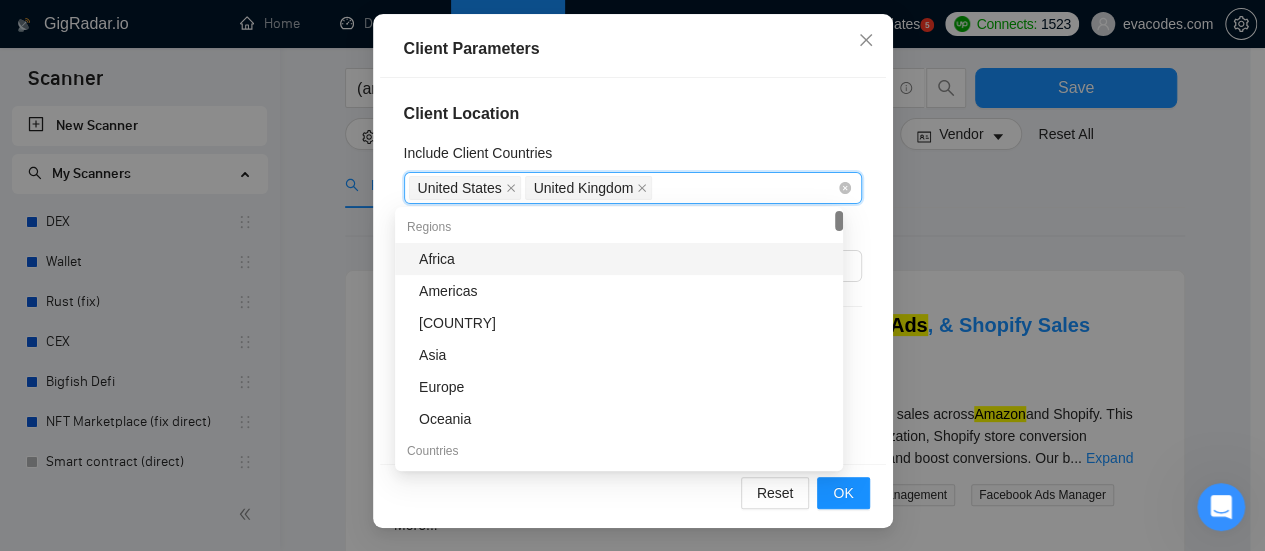 click on "[COUNTRY] [COUNTRY]" at bounding box center (623, 188) 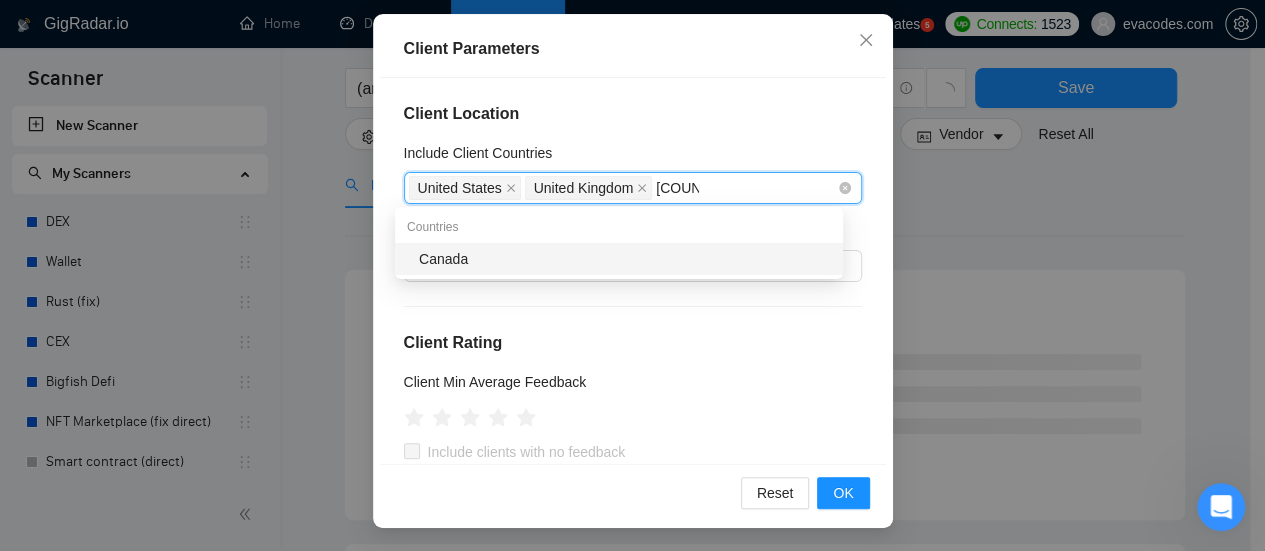 type on "Canada" 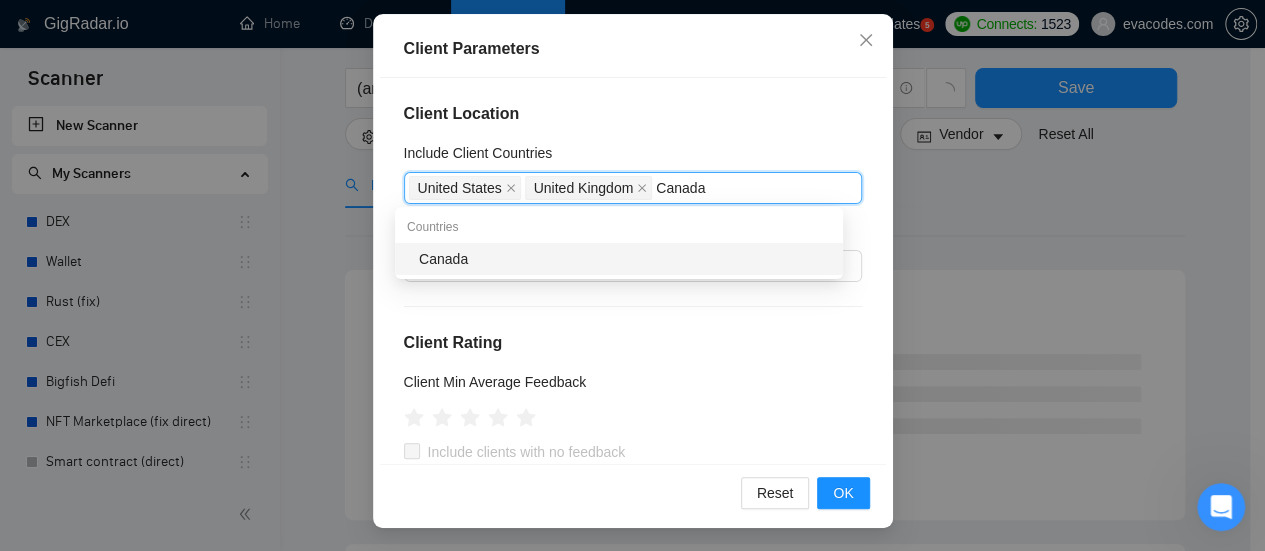 click on "Canada" at bounding box center [625, 259] 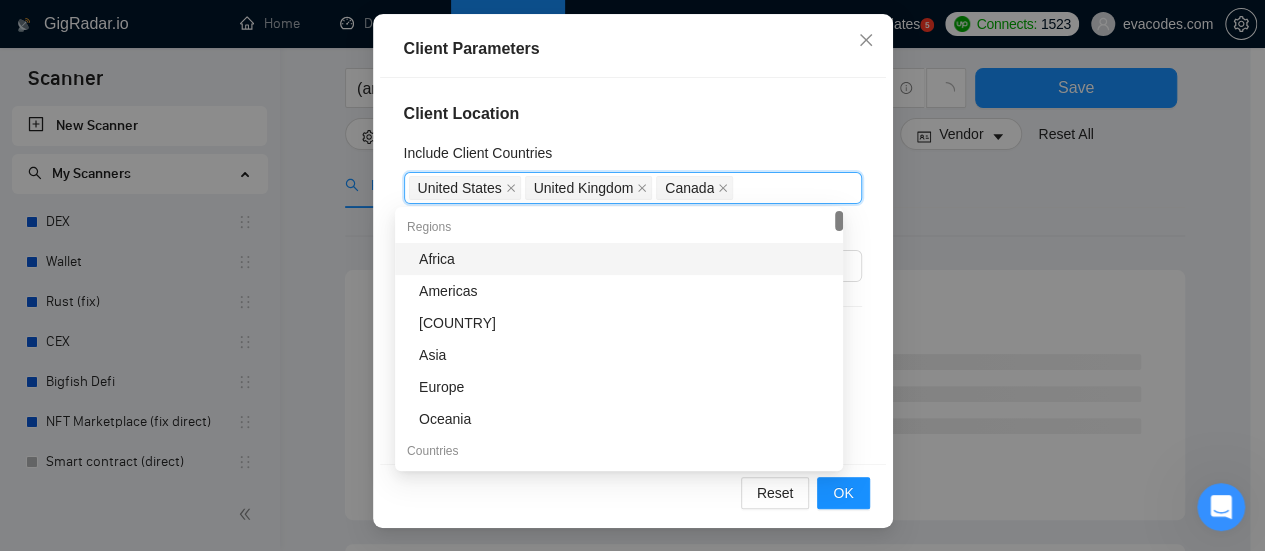 click on "Client Location" at bounding box center (633, 114) 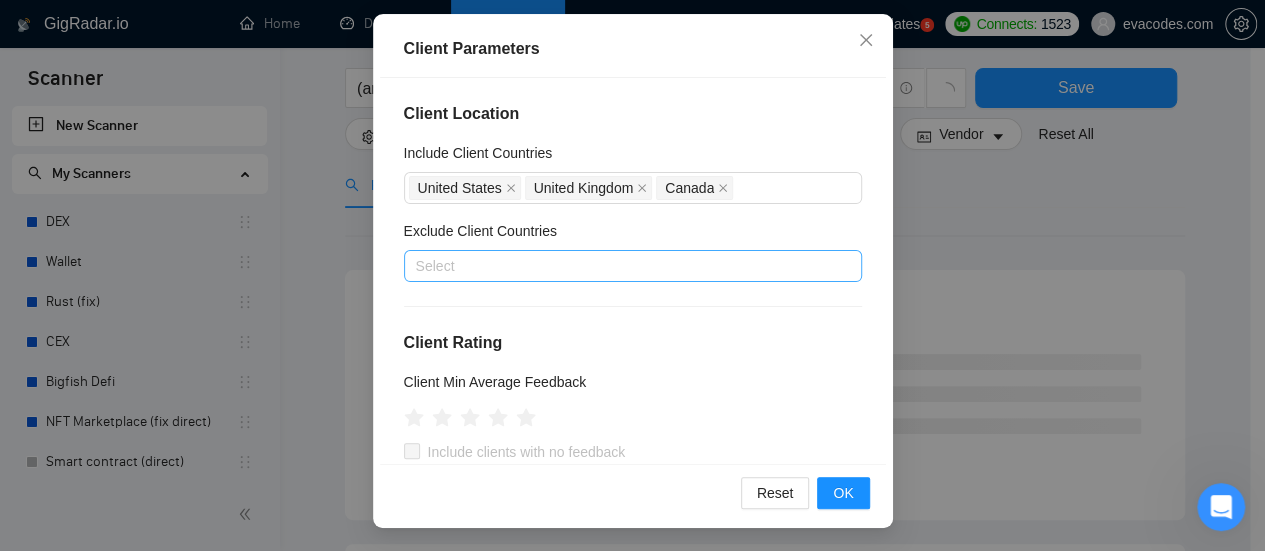 click at bounding box center (623, 266) 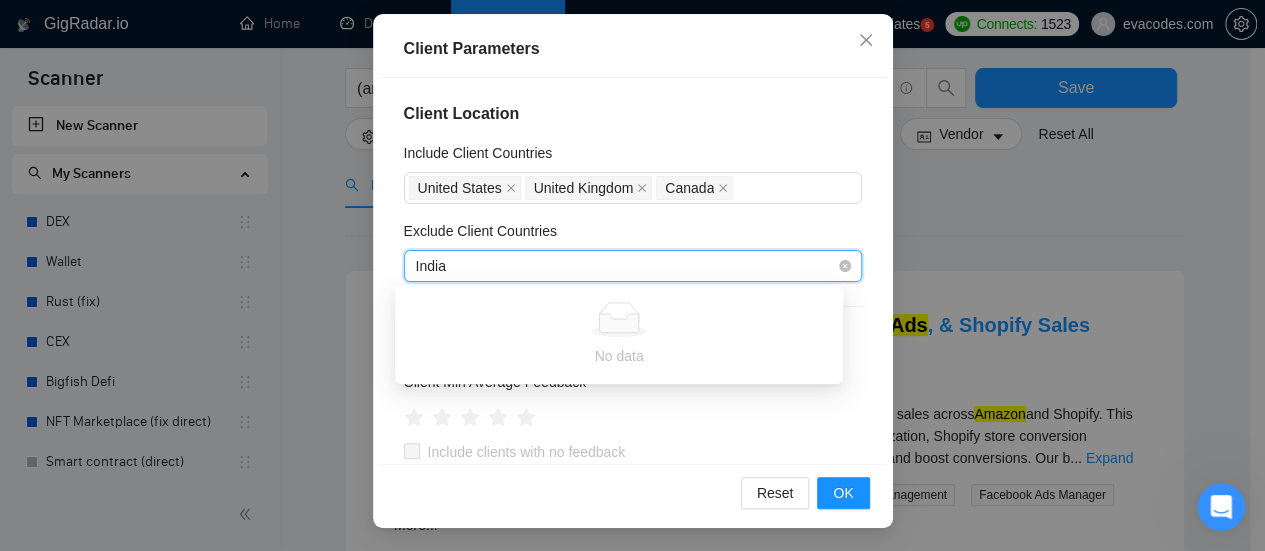 type on "India" 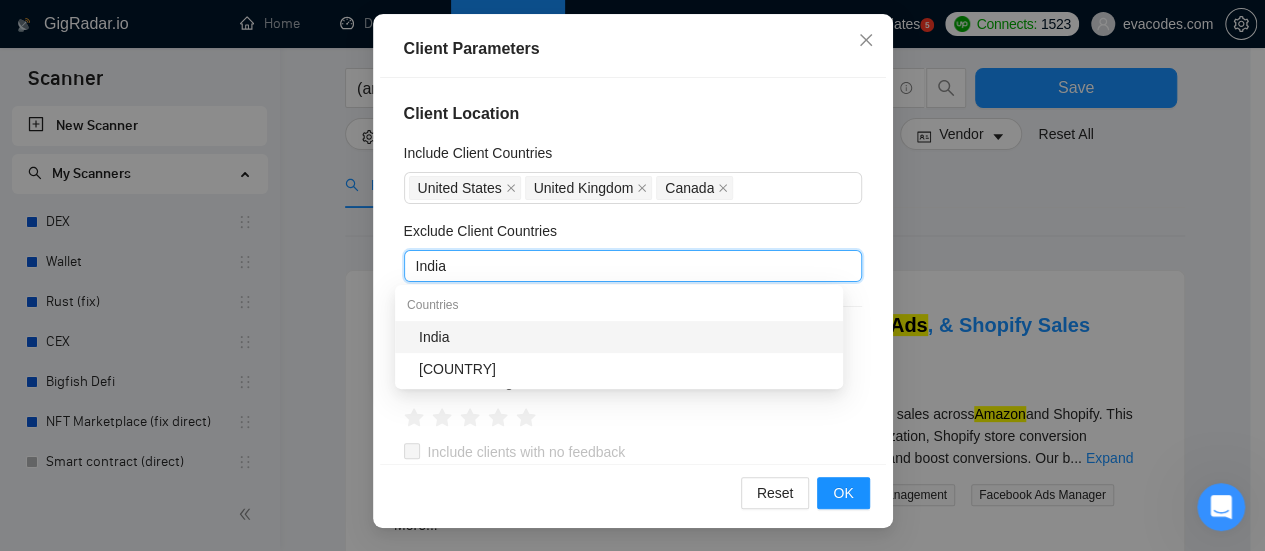 click on "India" at bounding box center [625, 337] 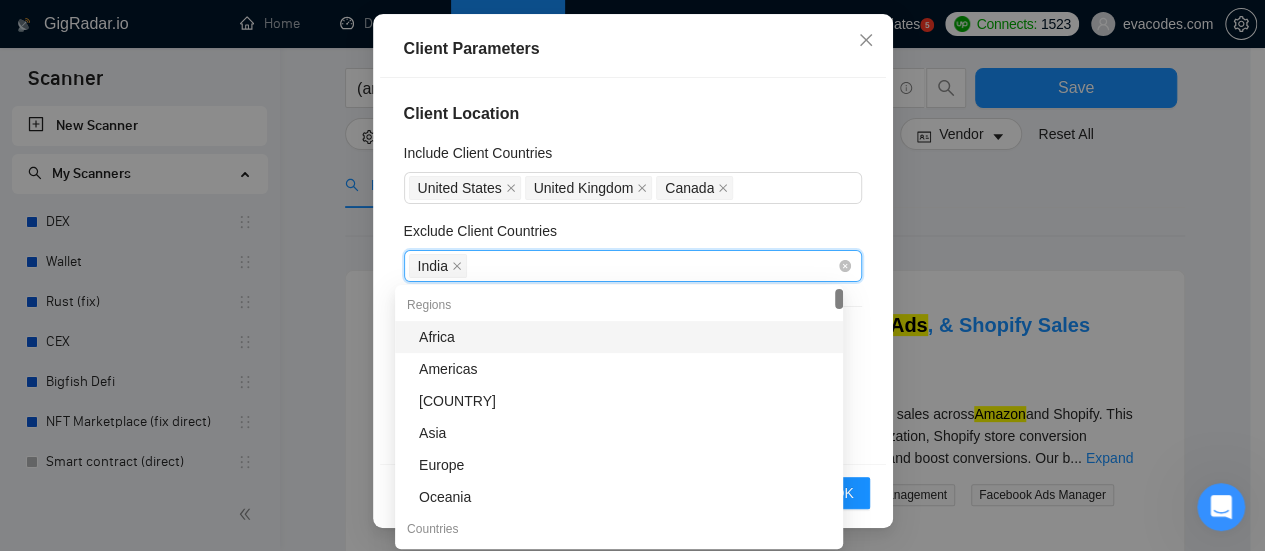 click on "India" at bounding box center (623, 266) 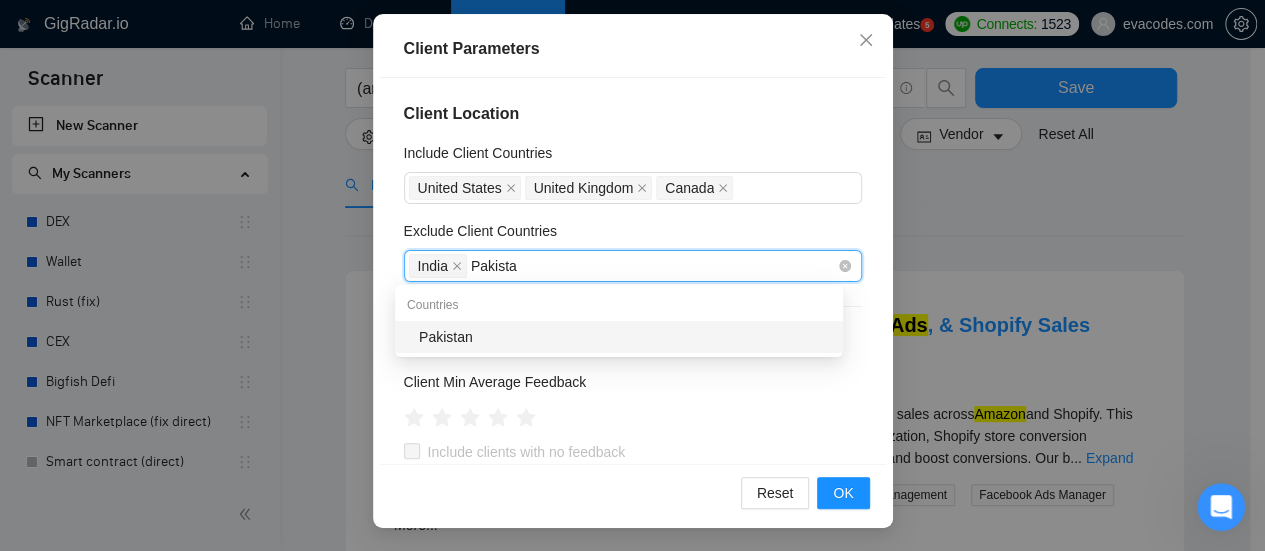 type on "Pakistan" 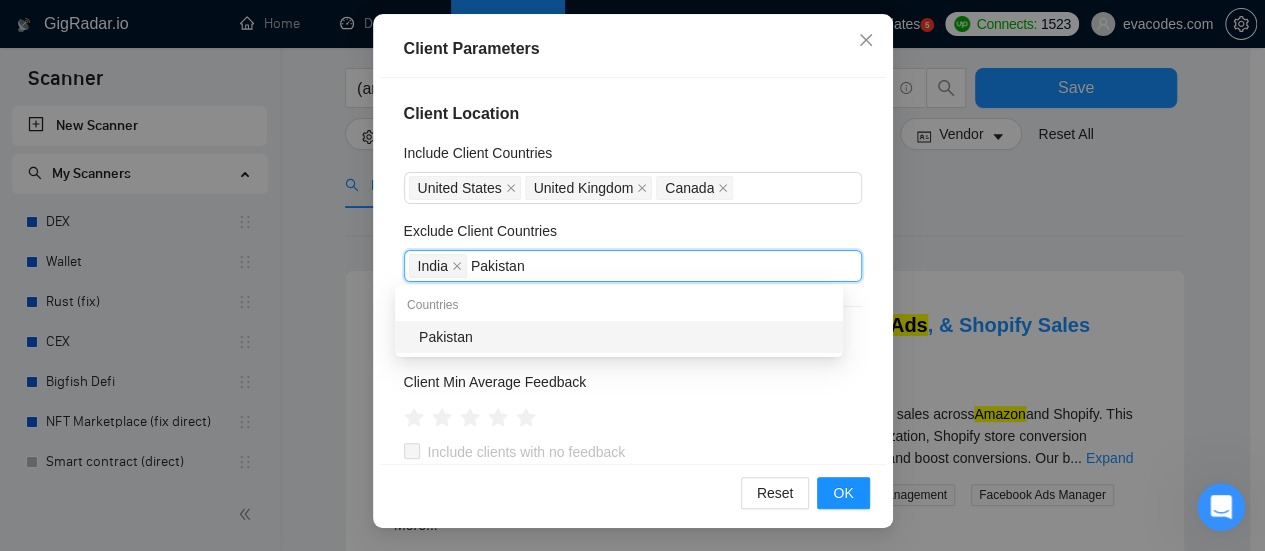 click on "Pakistan" at bounding box center [625, 337] 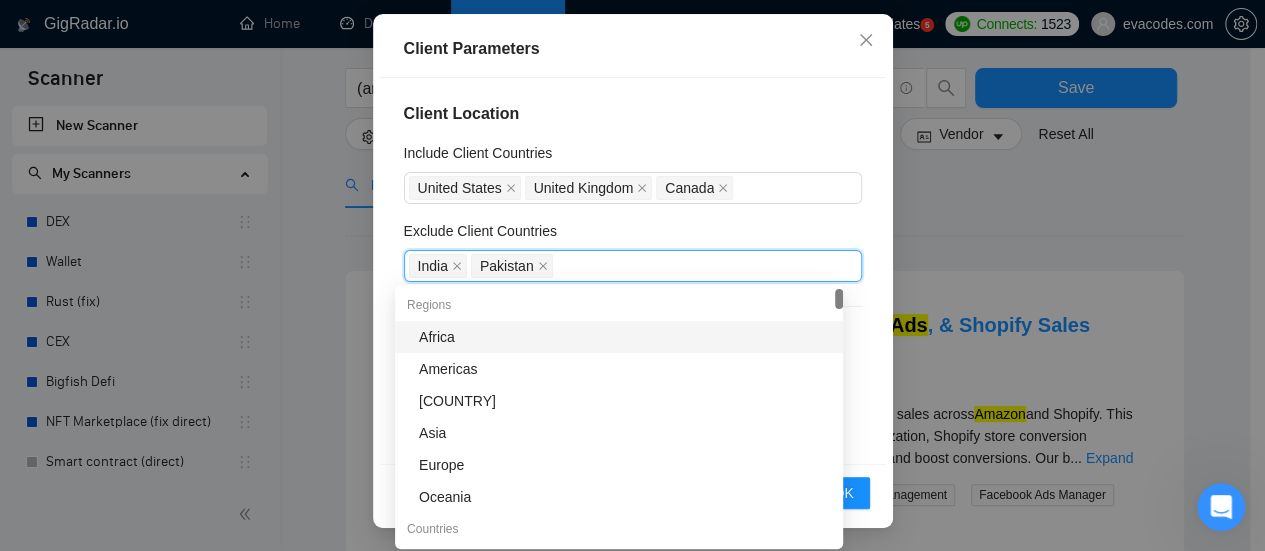 click on "Exclude Client Countries" at bounding box center [633, 235] 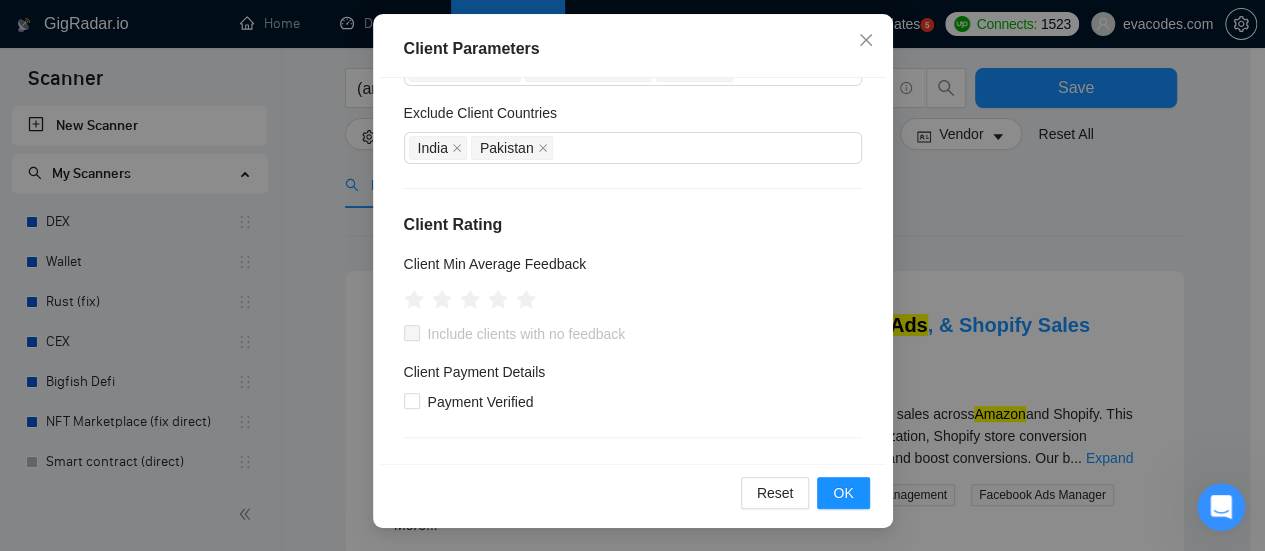 scroll, scrollTop: 0, scrollLeft: 0, axis: both 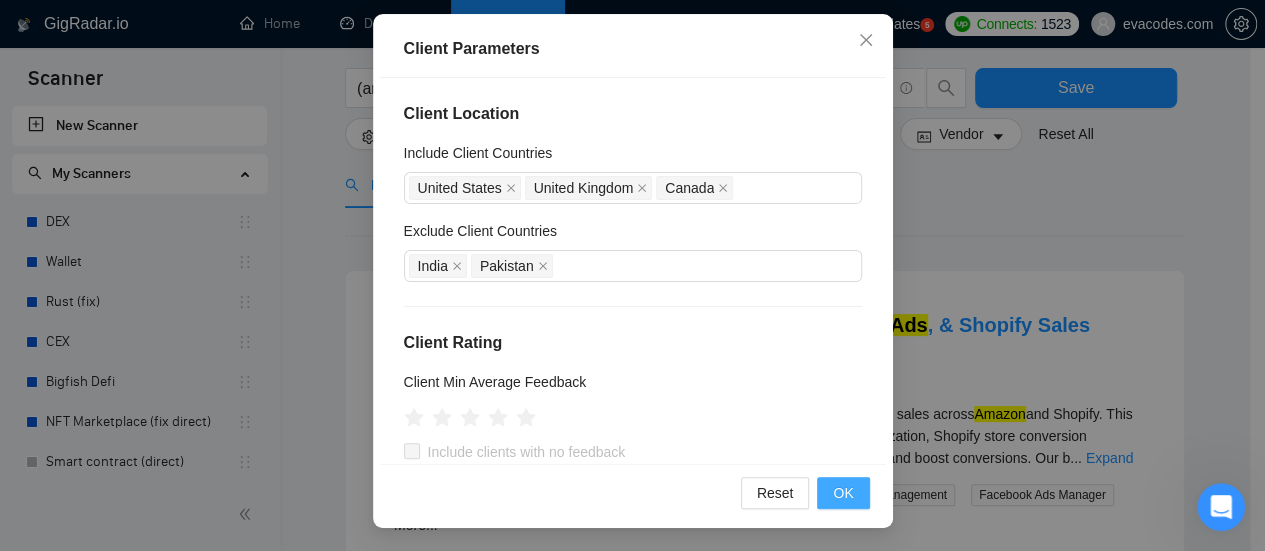 click on "OK" at bounding box center (843, 493) 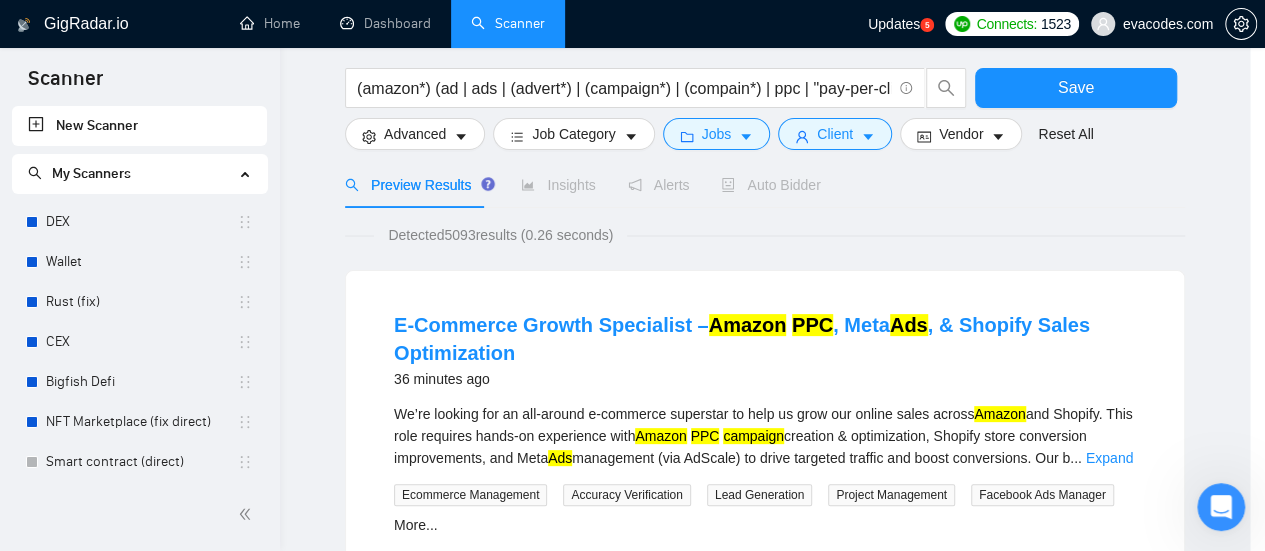 scroll, scrollTop: 106, scrollLeft: 0, axis: vertical 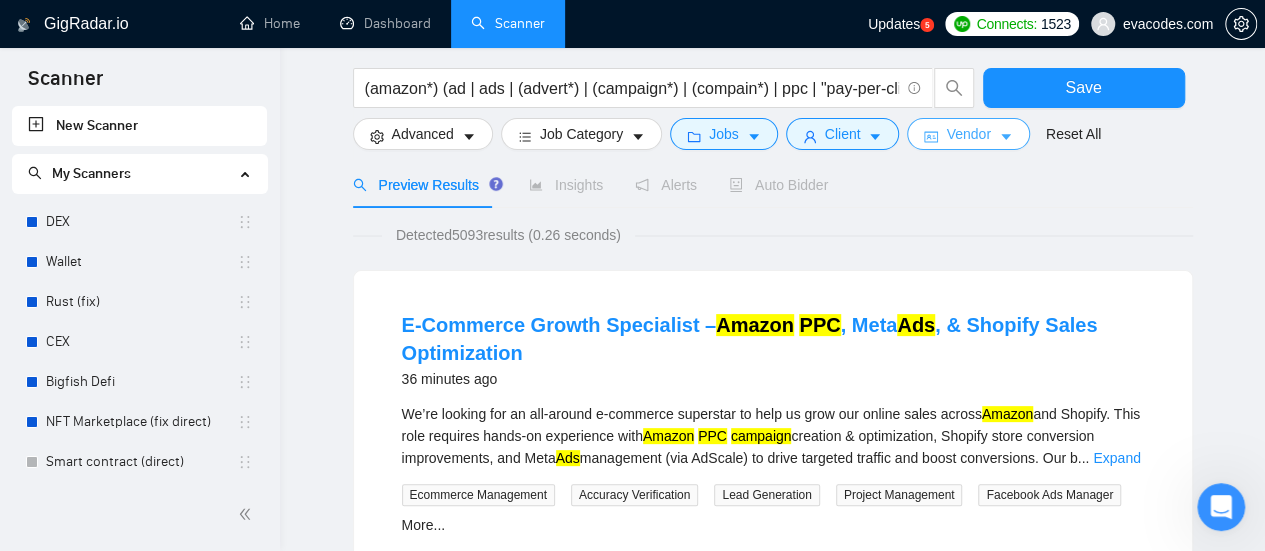 click 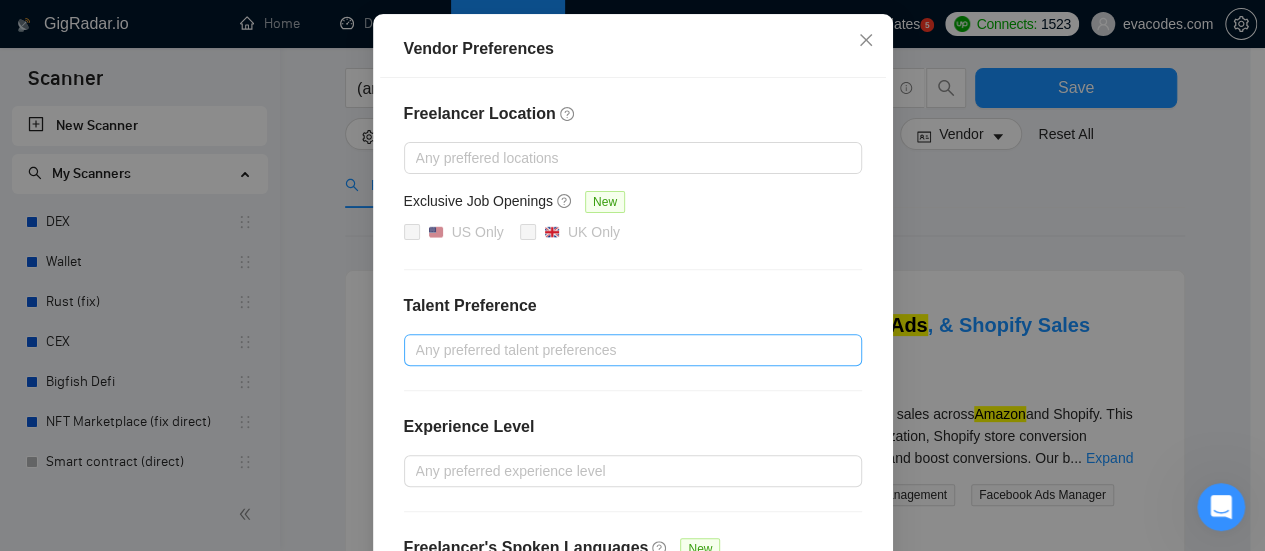 scroll, scrollTop: 370, scrollLeft: 0, axis: vertical 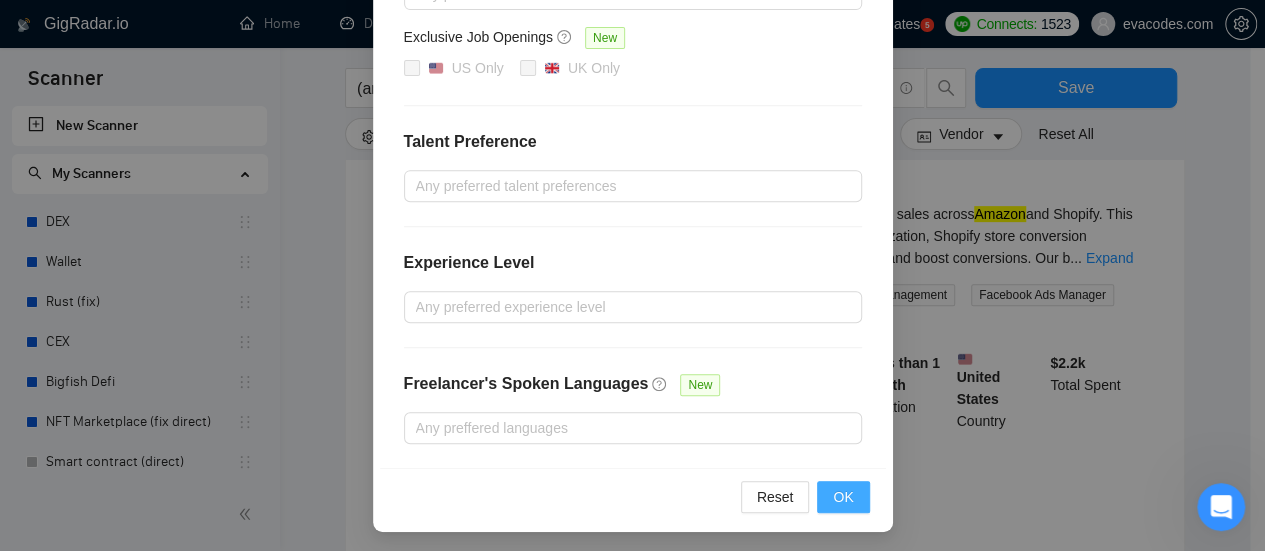 click on "OK" at bounding box center (843, 497) 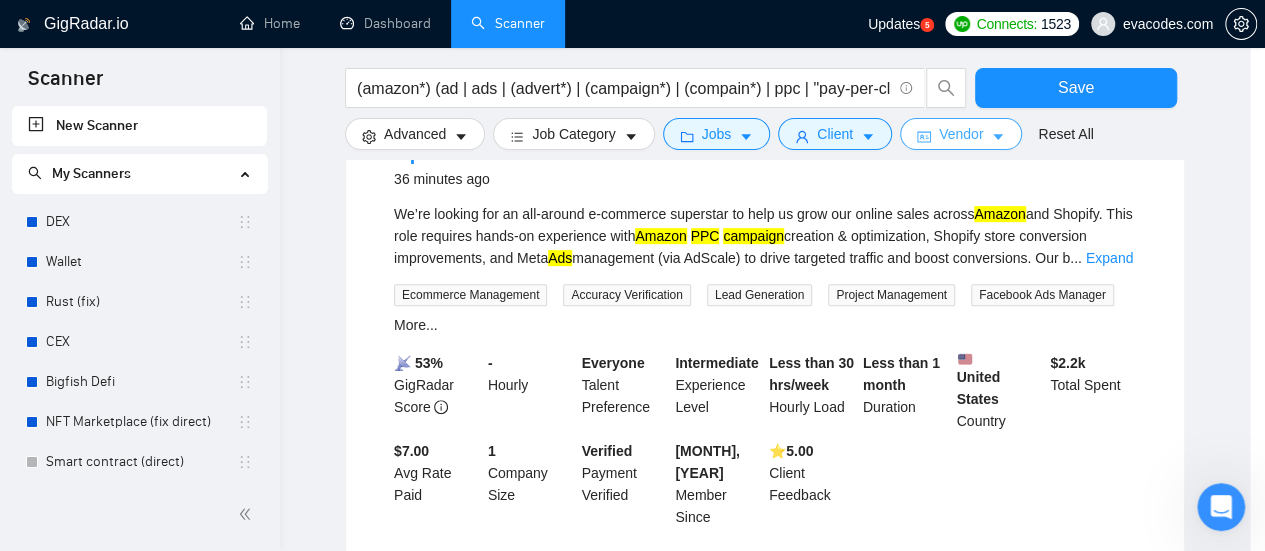 scroll, scrollTop: 0, scrollLeft: 0, axis: both 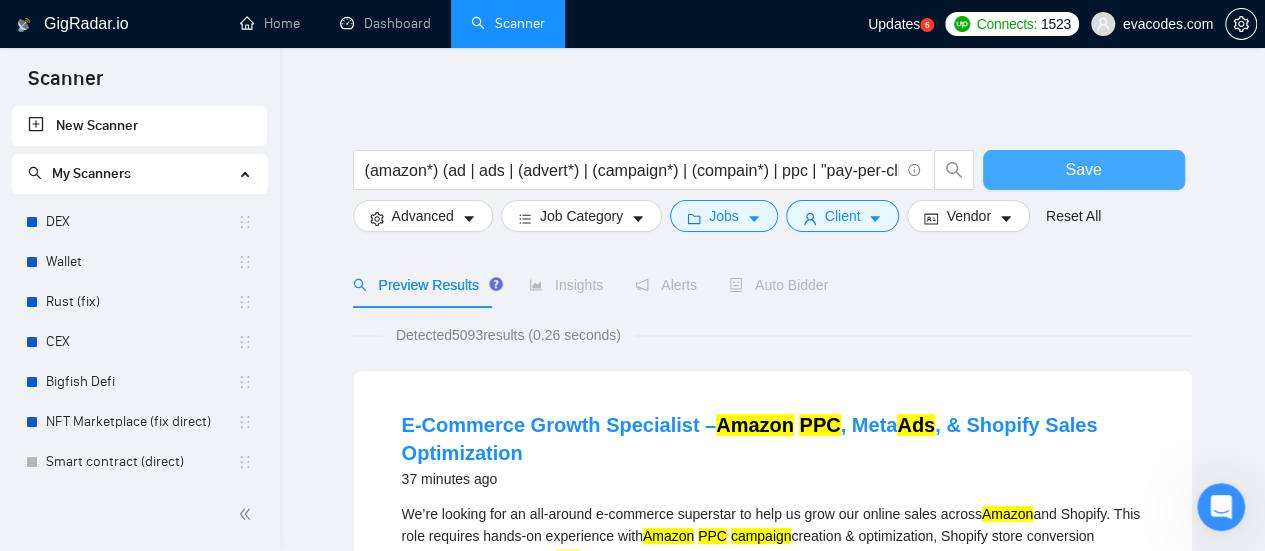 click on "Save" at bounding box center [1084, 170] 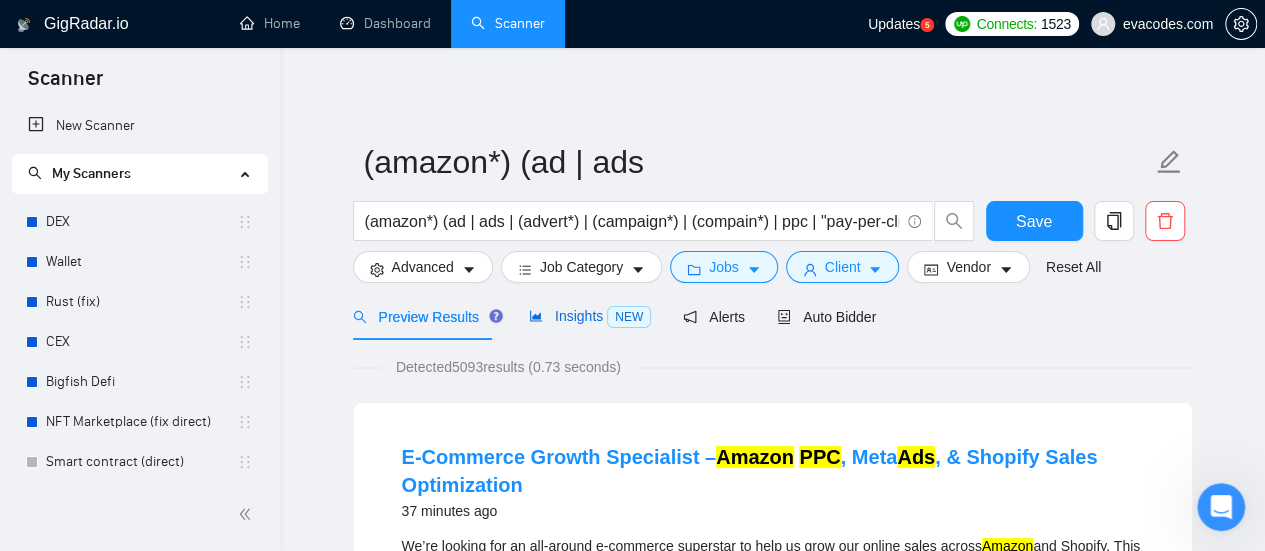 click on "Insights NEW" at bounding box center (590, 316) 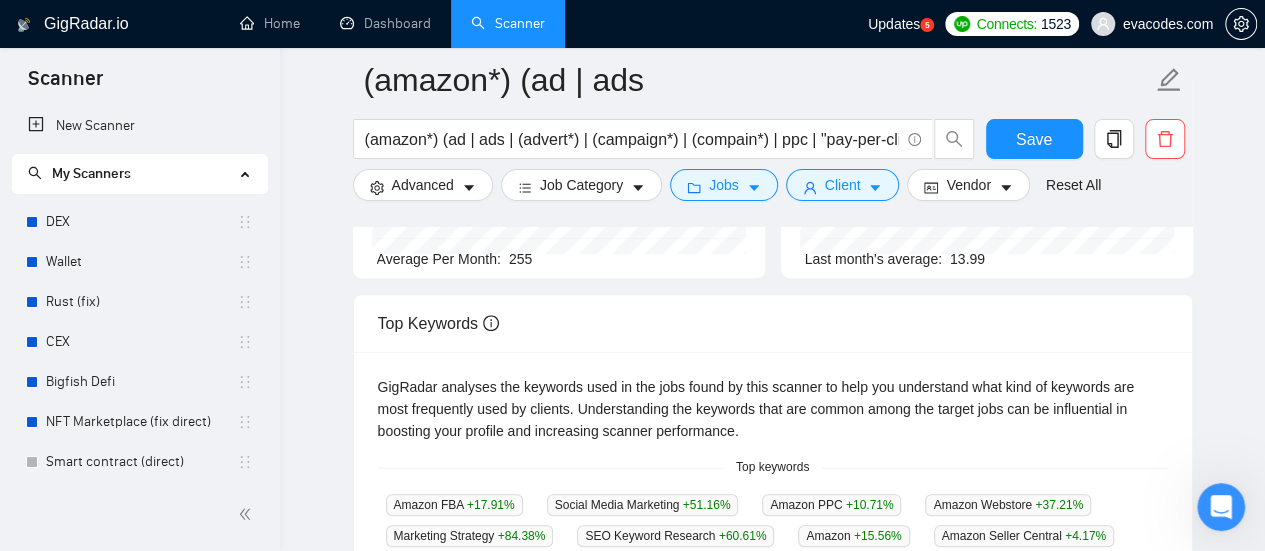 scroll, scrollTop: 132, scrollLeft: 0, axis: vertical 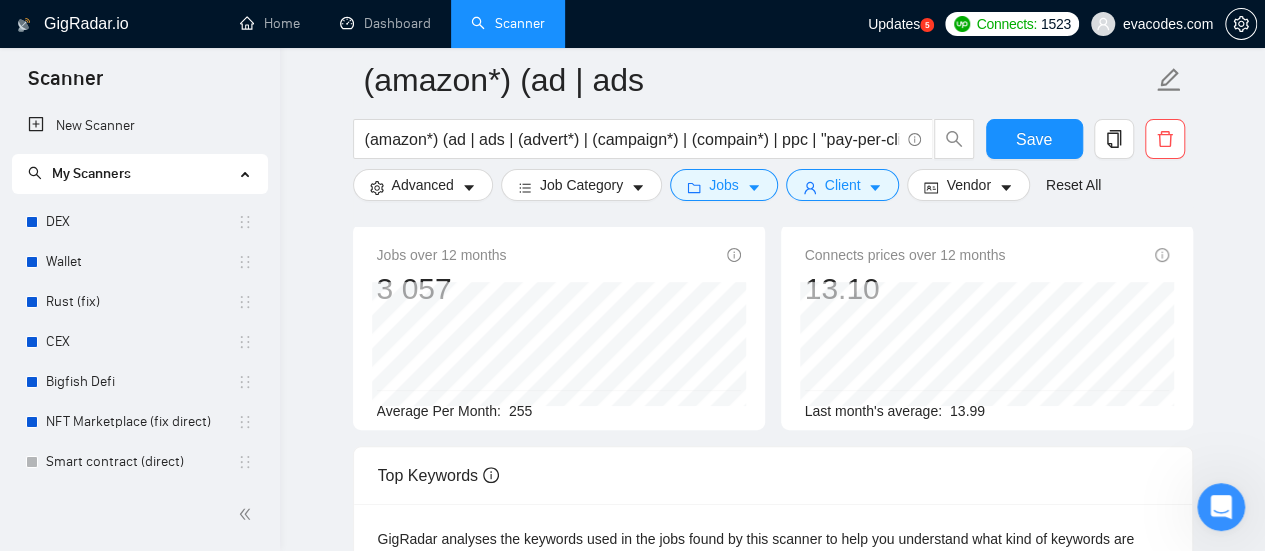click on "Auto Bidder" at bounding box center (826, 185) 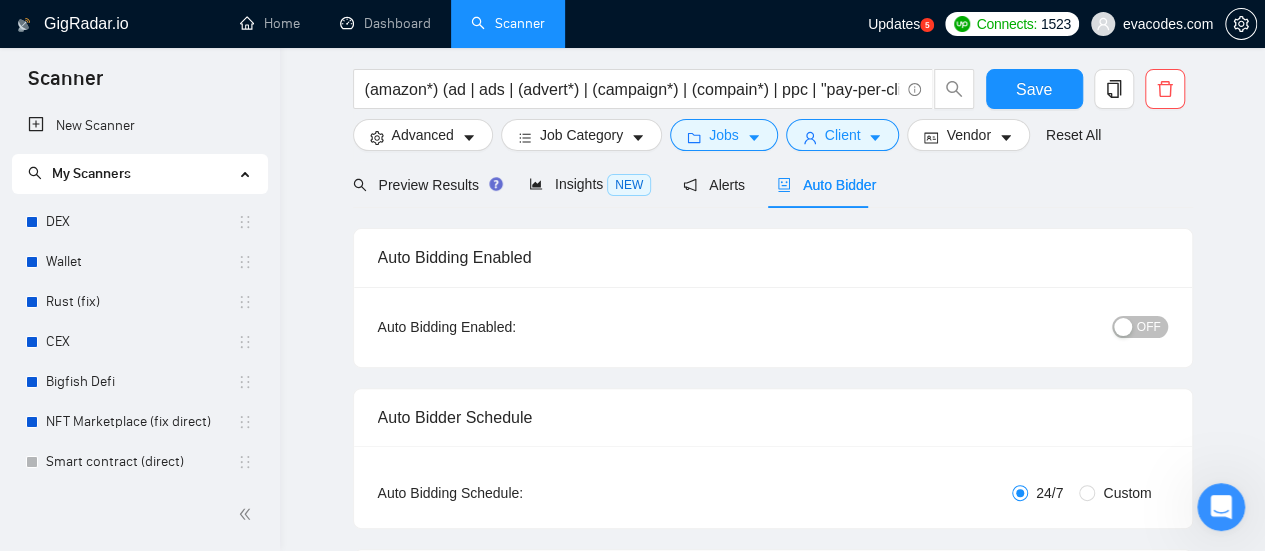 scroll, scrollTop: 200, scrollLeft: 0, axis: vertical 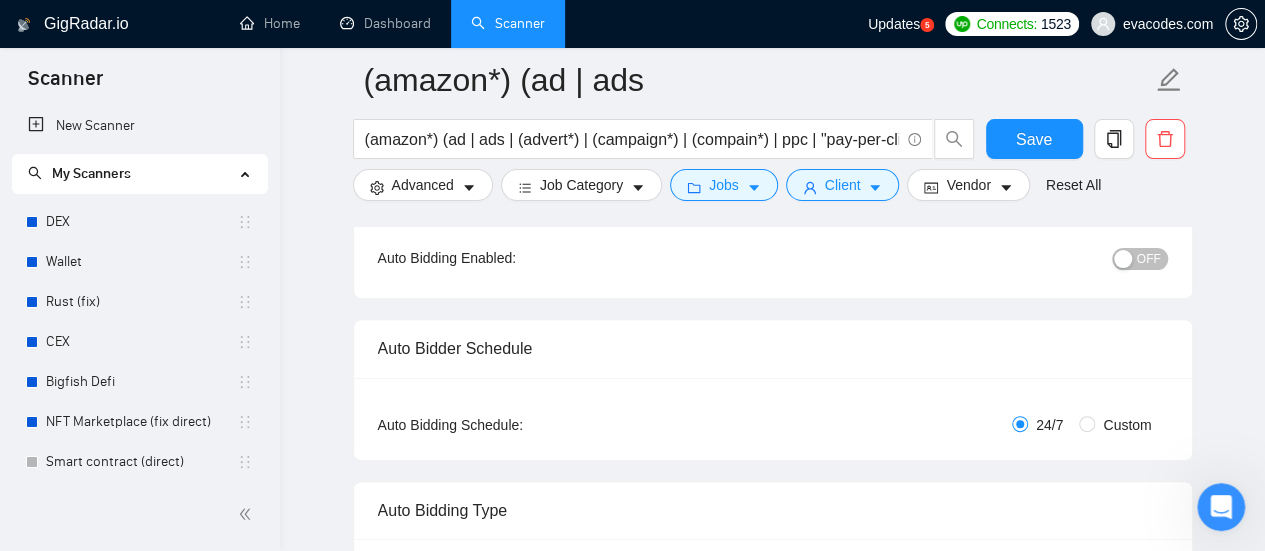 type 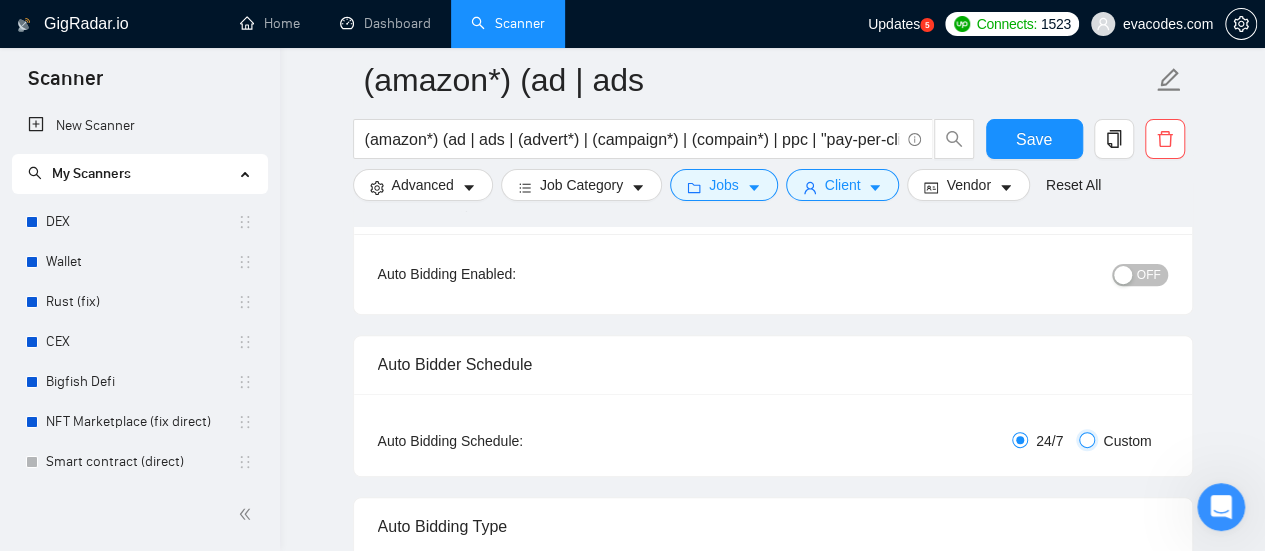click on "Custom" at bounding box center (1087, 440) 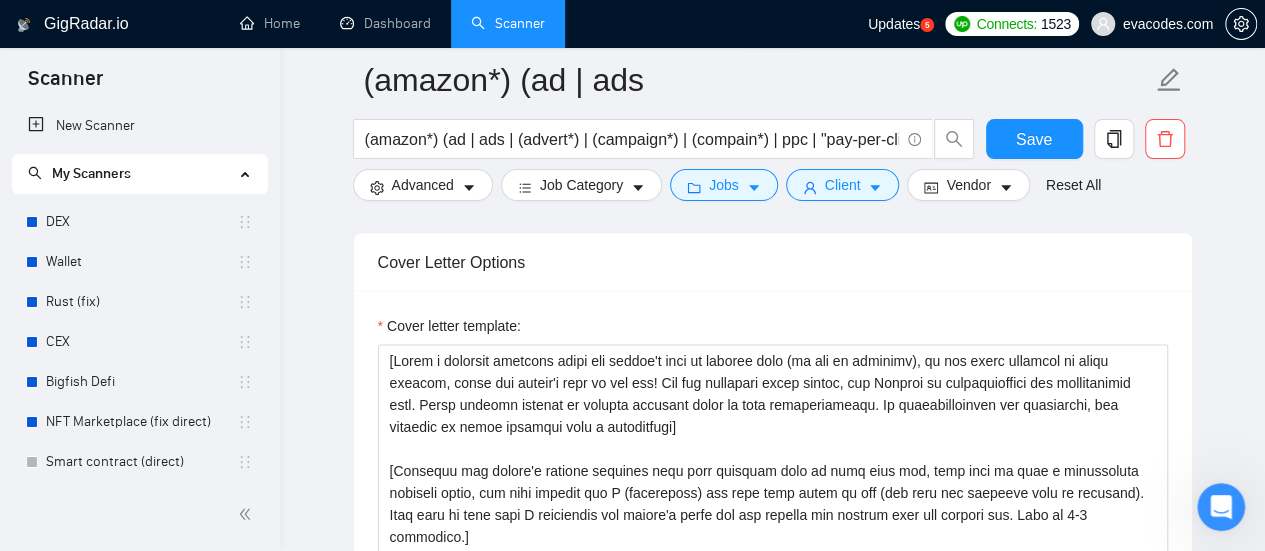 scroll, scrollTop: 2000, scrollLeft: 0, axis: vertical 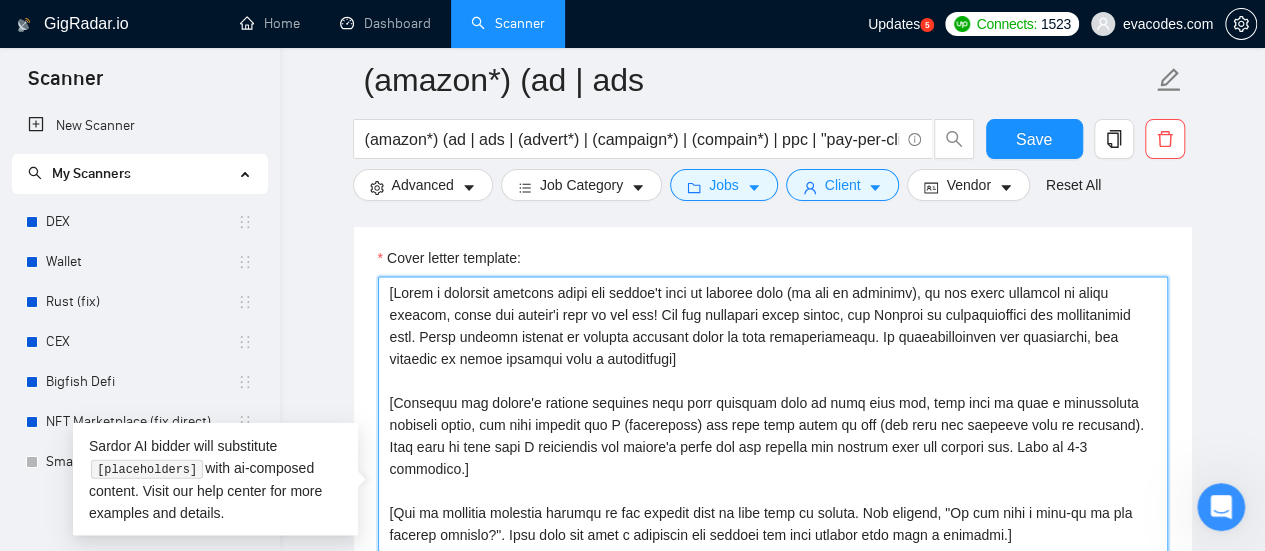 drag, startPoint x: 384, startPoint y: 289, endPoint x: 398, endPoint y: 291, distance: 14.142136 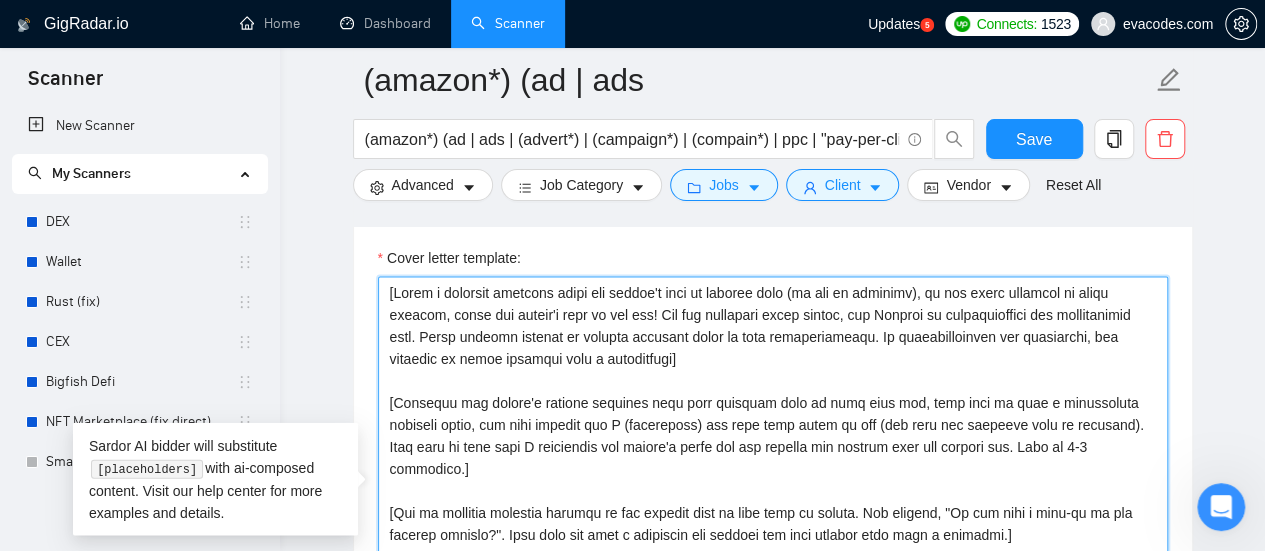 click on "Cover letter template:" at bounding box center (773, 502) 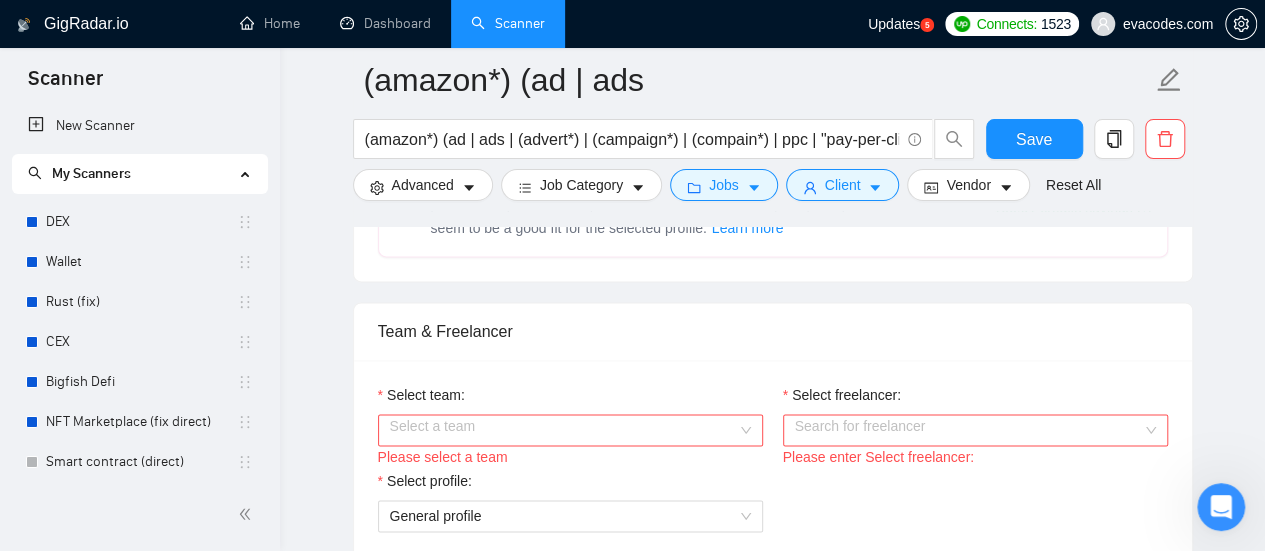 scroll, scrollTop: 1200, scrollLeft: 0, axis: vertical 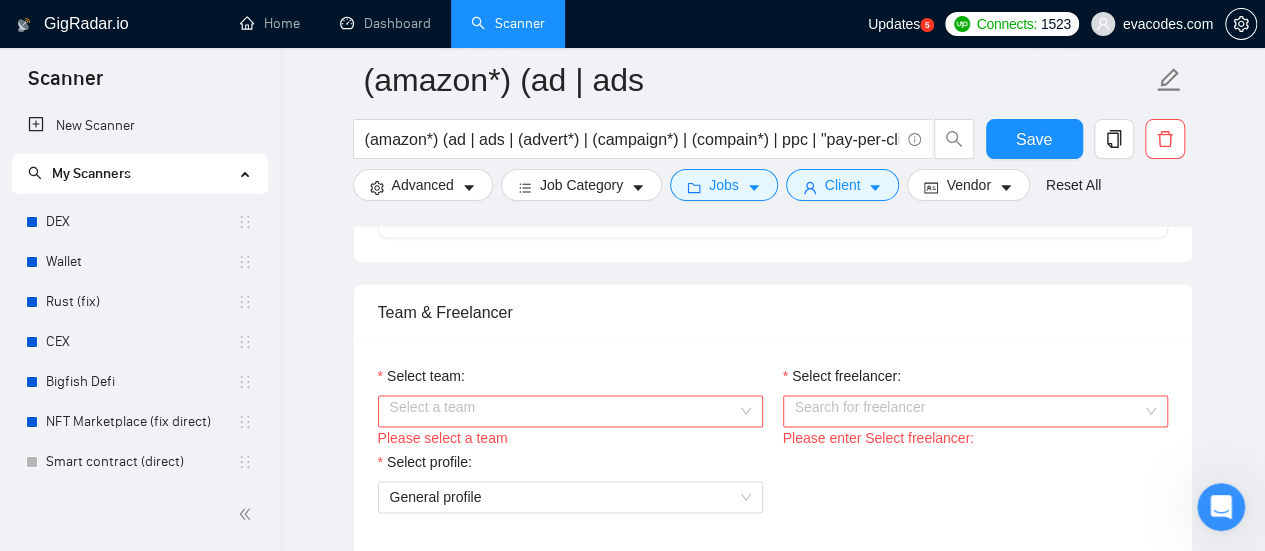click on "Select a team" at bounding box center [570, 411] 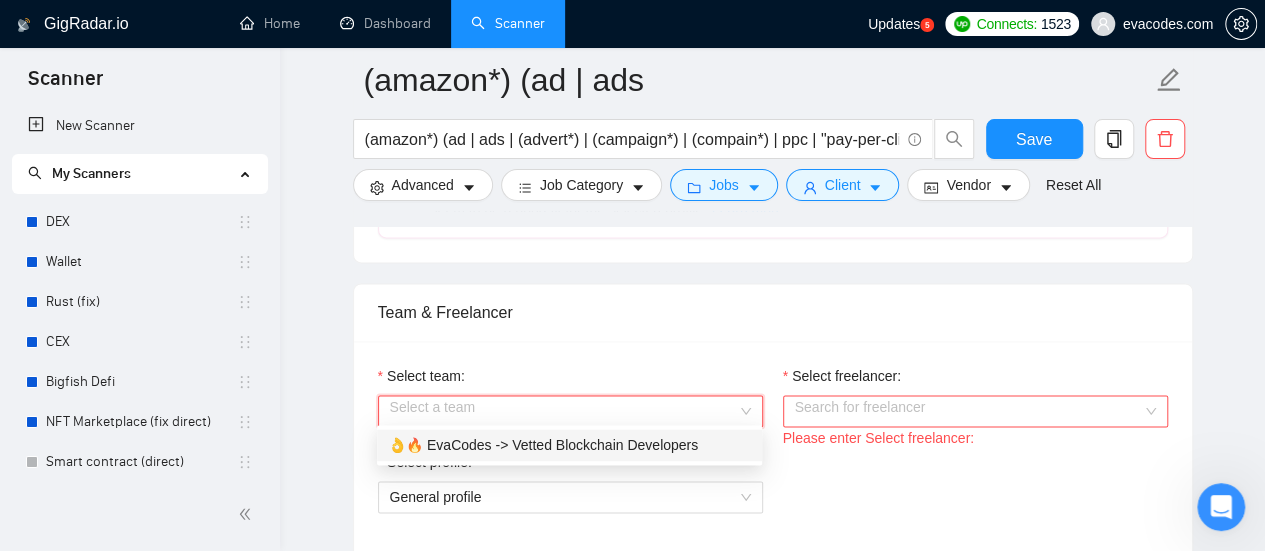 scroll, scrollTop: 1300, scrollLeft: 0, axis: vertical 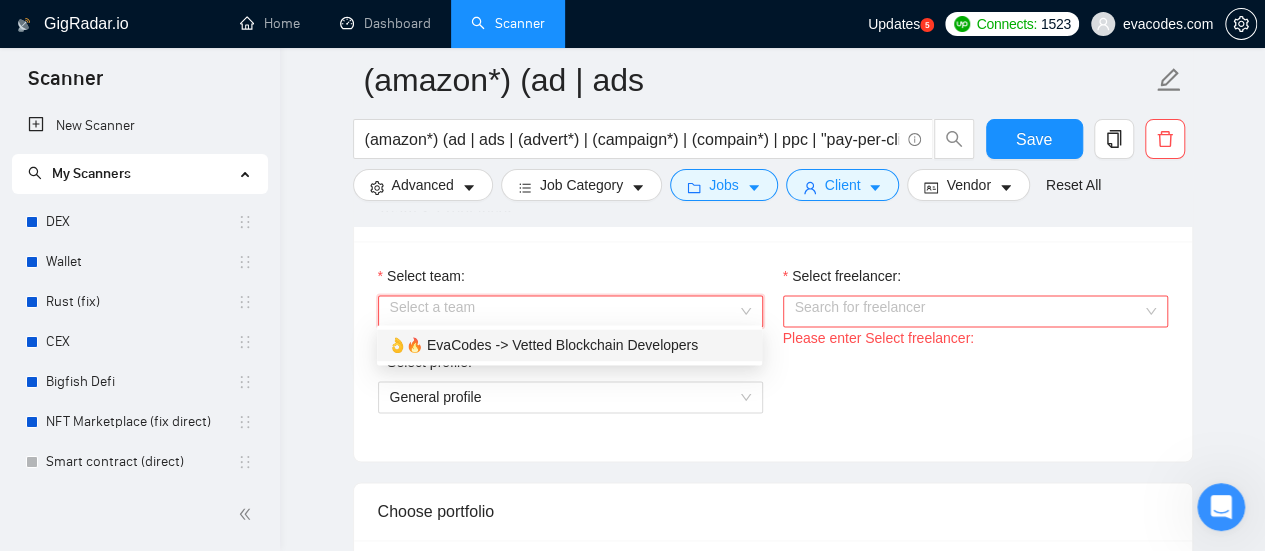 click on "👌🔥 EvaCodes -> Vetted Blockchain Developers" at bounding box center [569, 345] 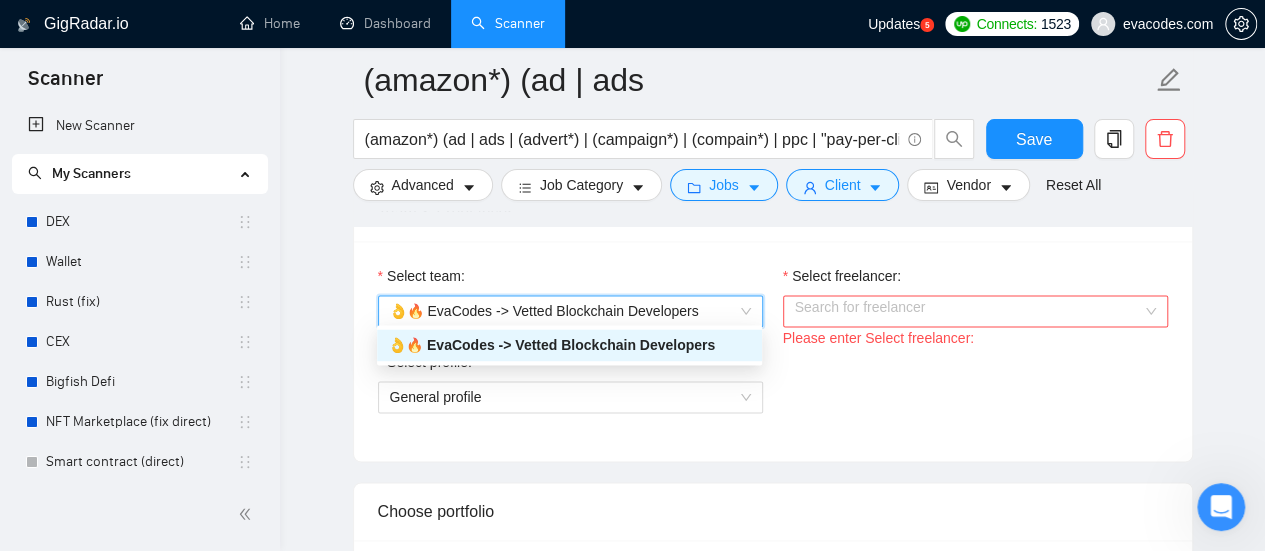 click on "Select freelancer:" at bounding box center [968, 311] 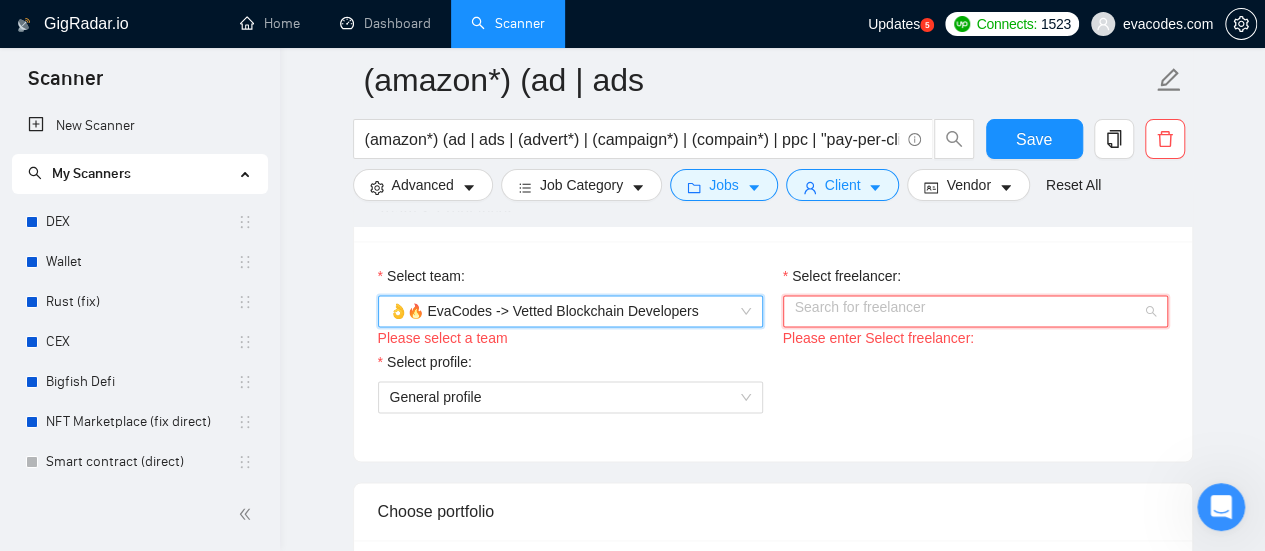 click on "Select freelancer:" at bounding box center (968, 311) 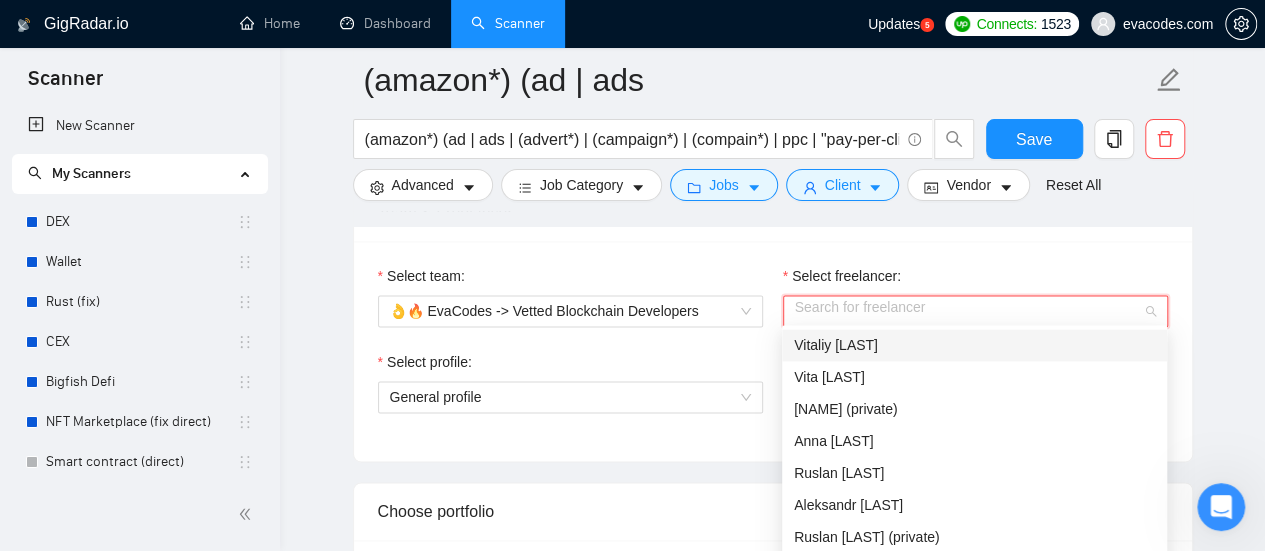 click on "Vitaliy [LAST]" at bounding box center [836, 345] 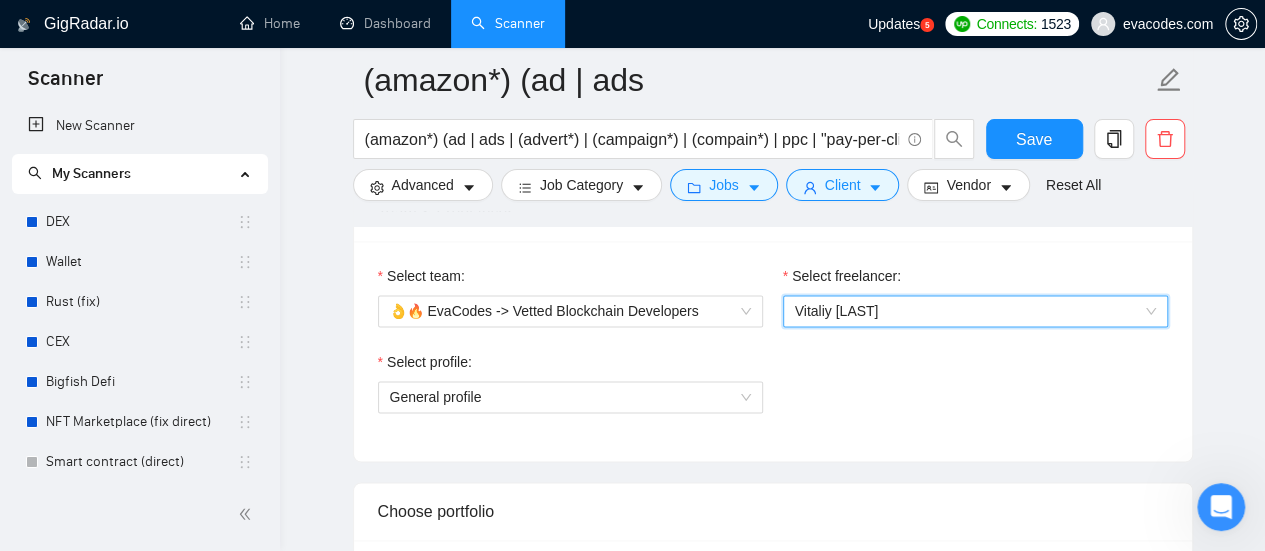 click on "Select team: 👌🔥 EvaCodes -> Vetted Blockchain Developers Select freelancer: 424340516054089728 Vitaliy [LAST] Select profile: General profile" at bounding box center (773, 351) 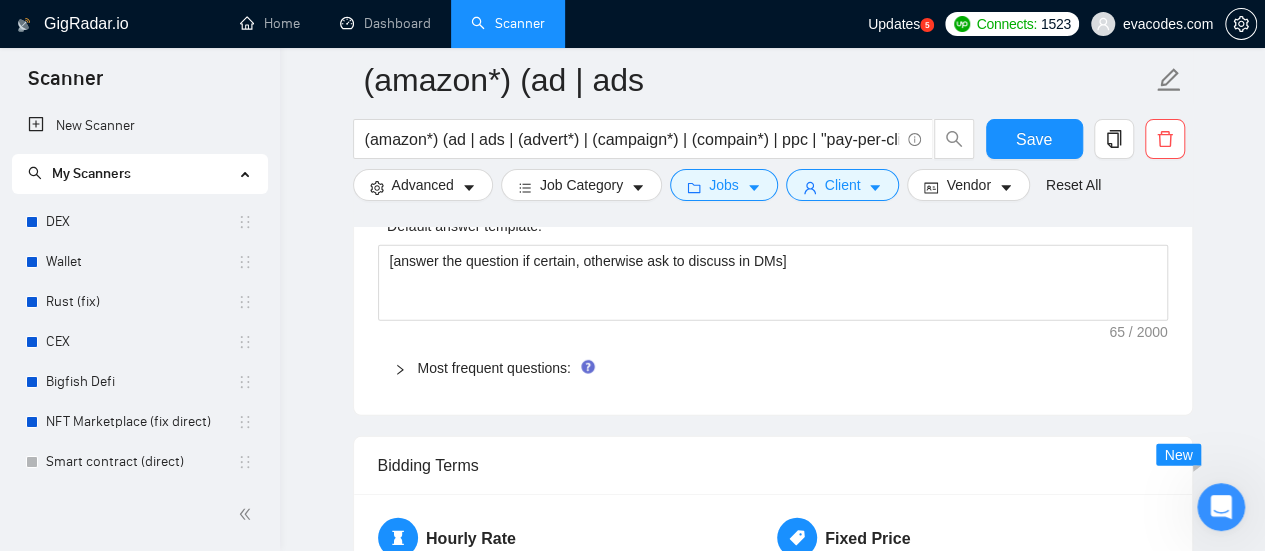 scroll, scrollTop: 2600, scrollLeft: 0, axis: vertical 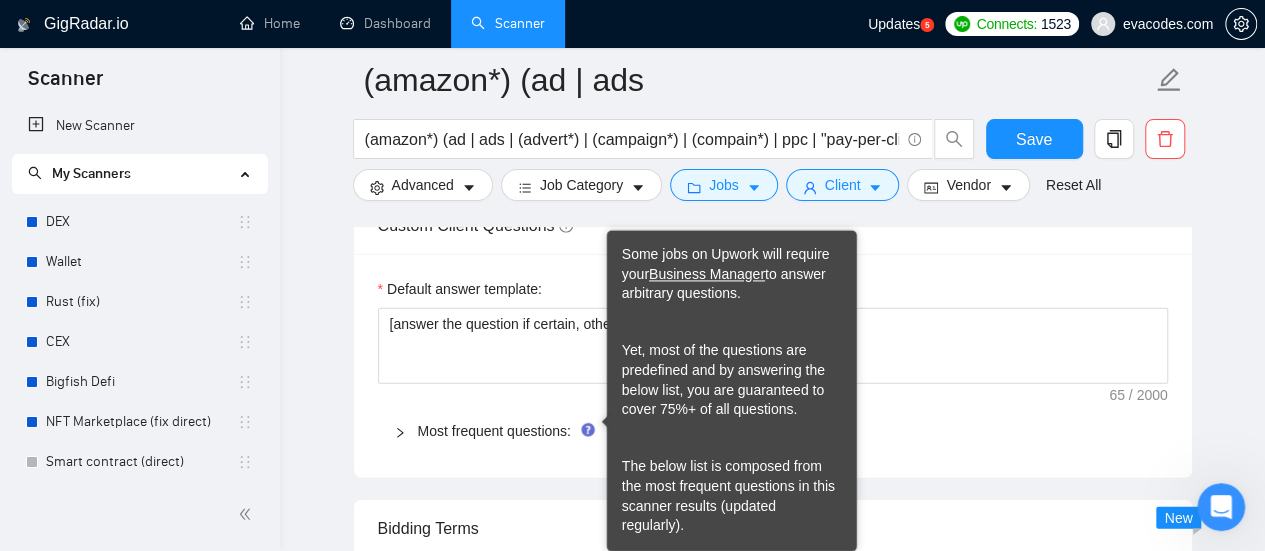 click on "Most frequent questions:" at bounding box center [773, 431] 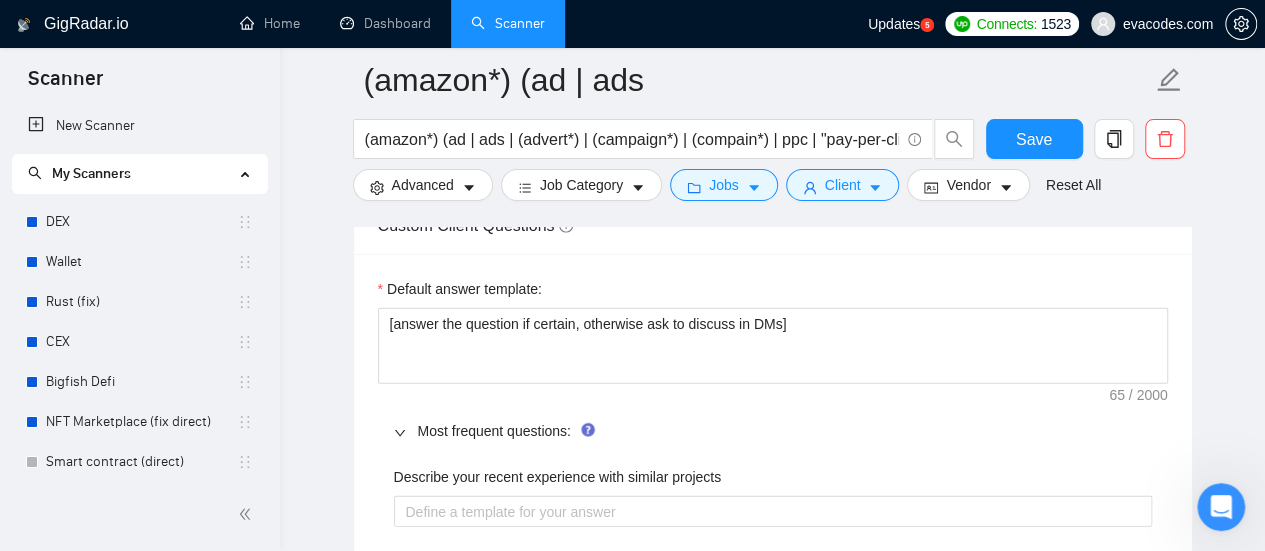 type 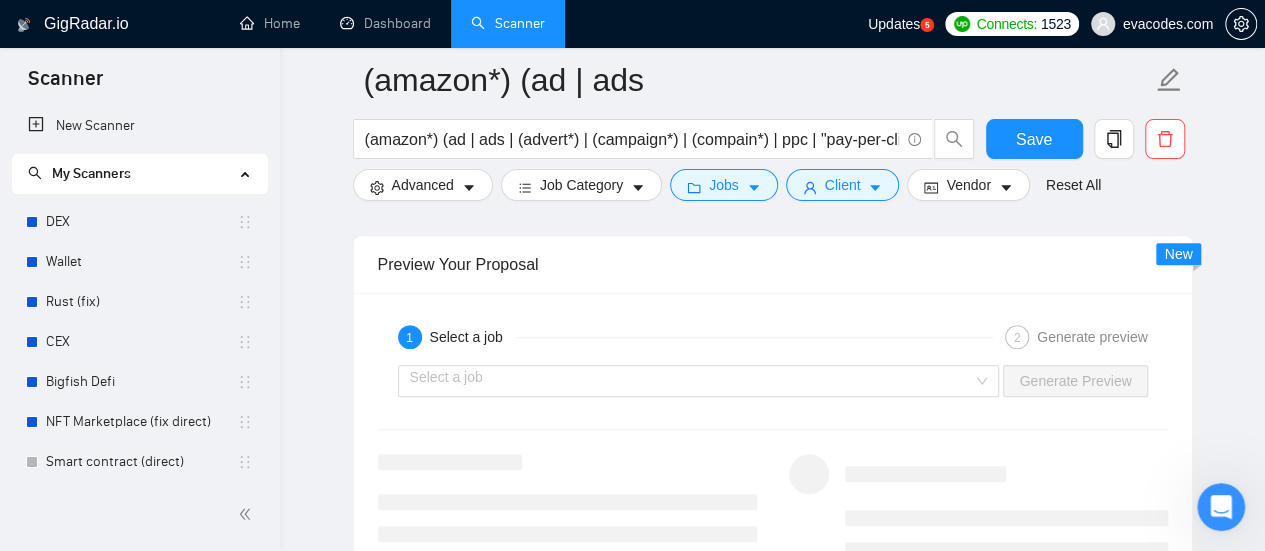 scroll, scrollTop: 4500, scrollLeft: 0, axis: vertical 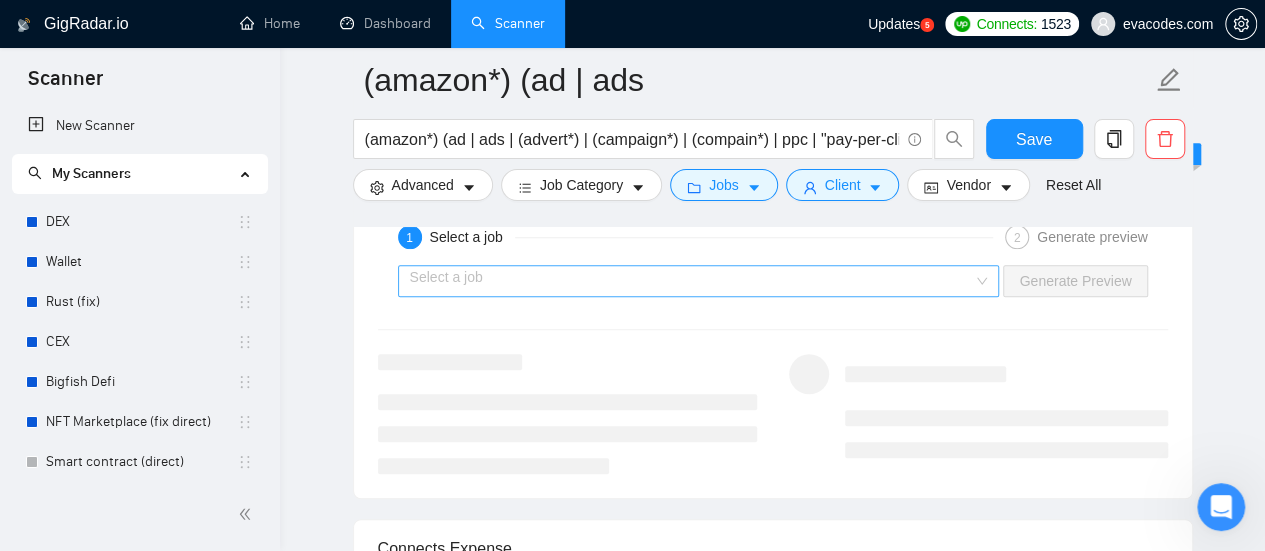click at bounding box center [692, 281] 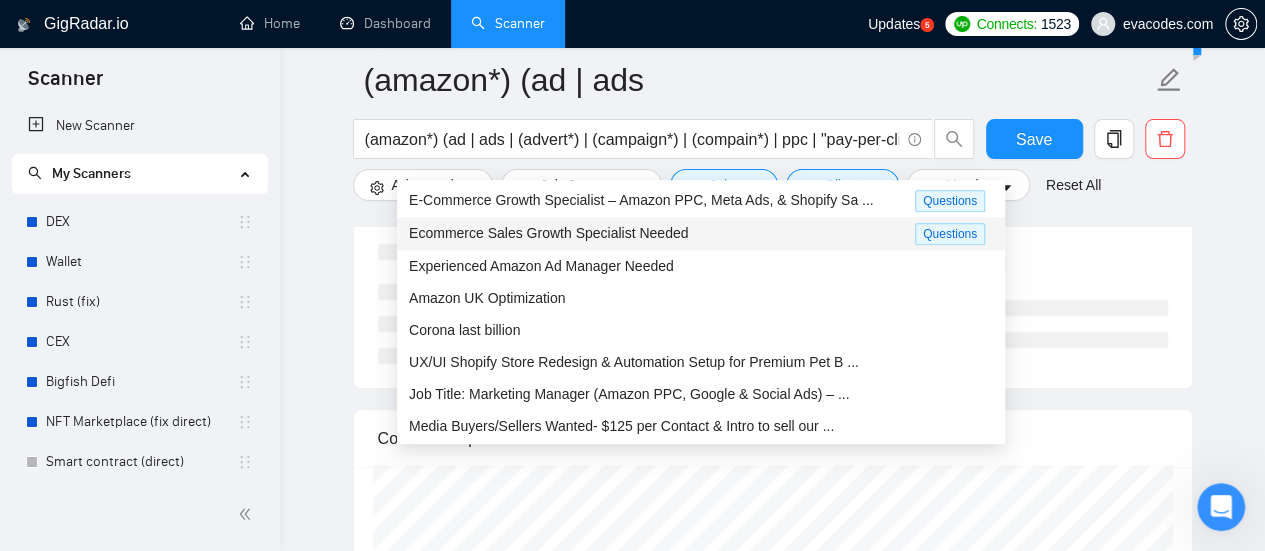 scroll, scrollTop: 4500, scrollLeft: 0, axis: vertical 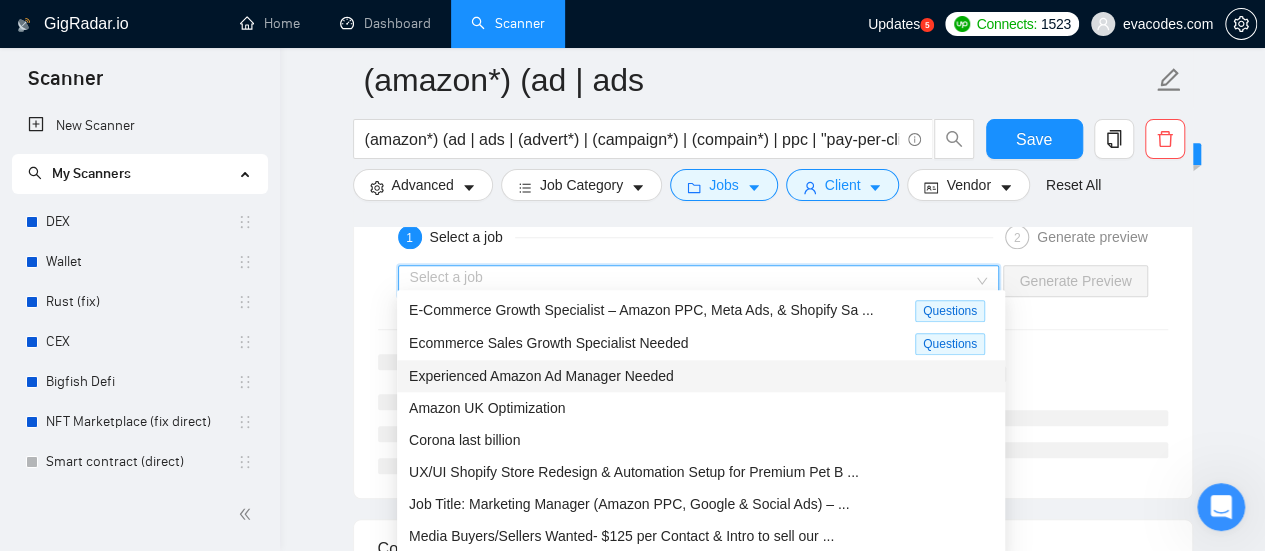 click on "Experienced Amazon Ad Manager Needed" at bounding box center (541, 376) 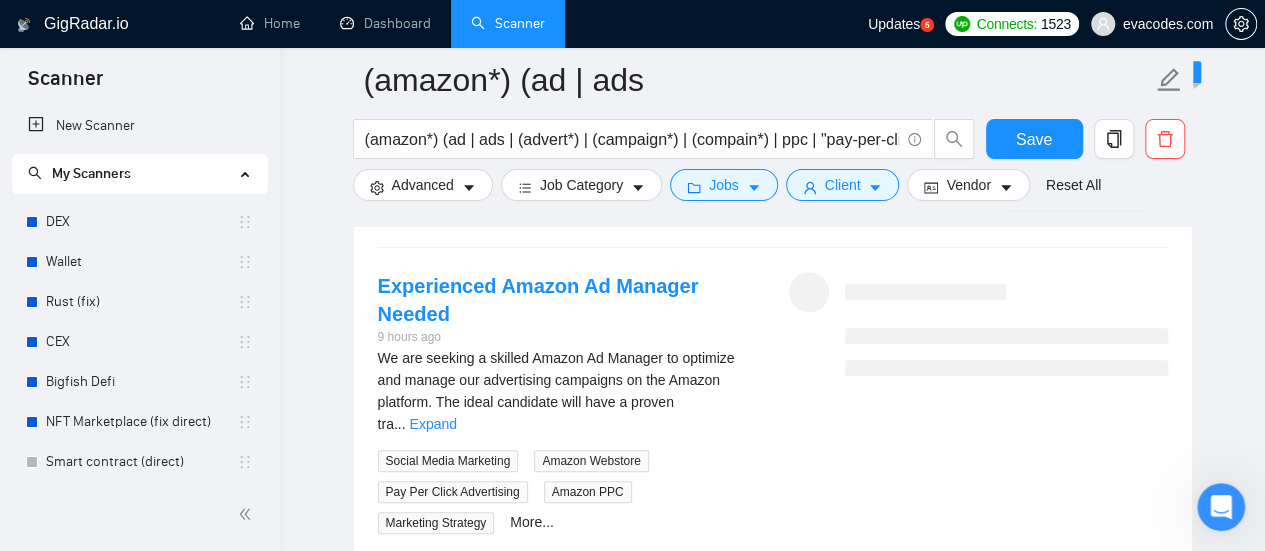 scroll, scrollTop: 4600, scrollLeft: 0, axis: vertical 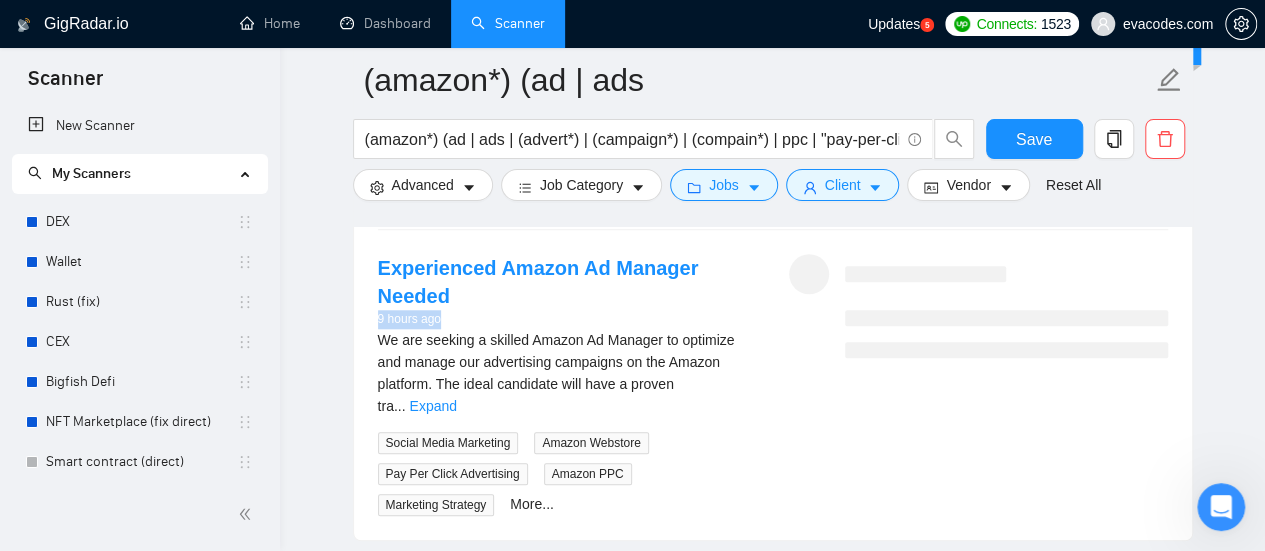 drag, startPoint x: 372, startPoint y: 308, endPoint x: 448, endPoint y: 308, distance: 76 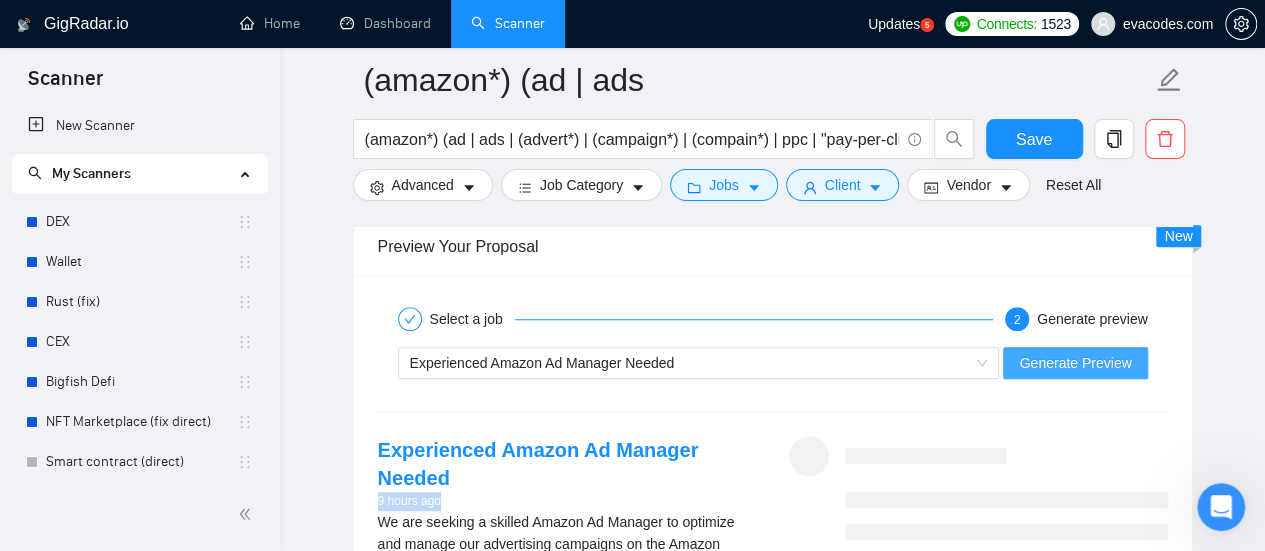 scroll, scrollTop: 4400, scrollLeft: 0, axis: vertical 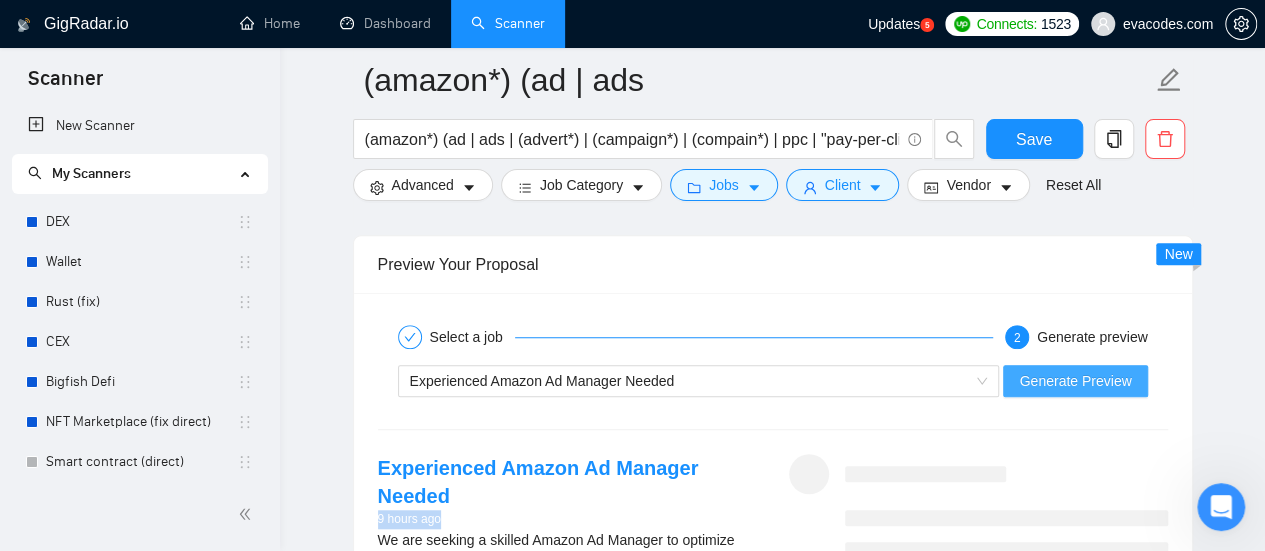 click on "Generate Preview" at bounding box center (1075, 381) 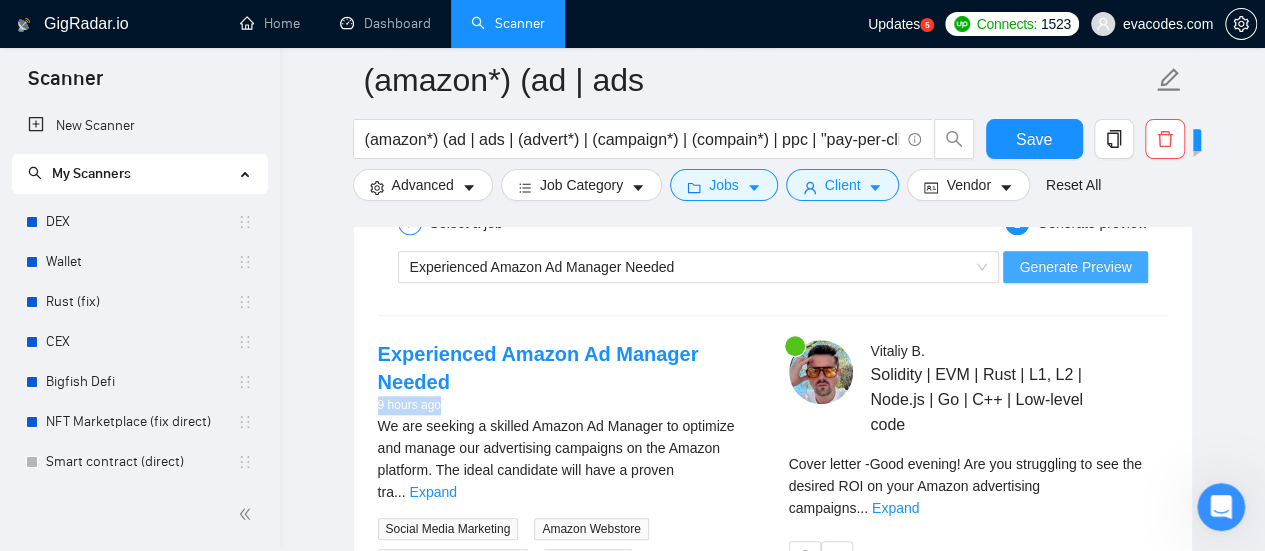 scroll, scrollTop: 4600, scrollLeft: 0, axis: vertical 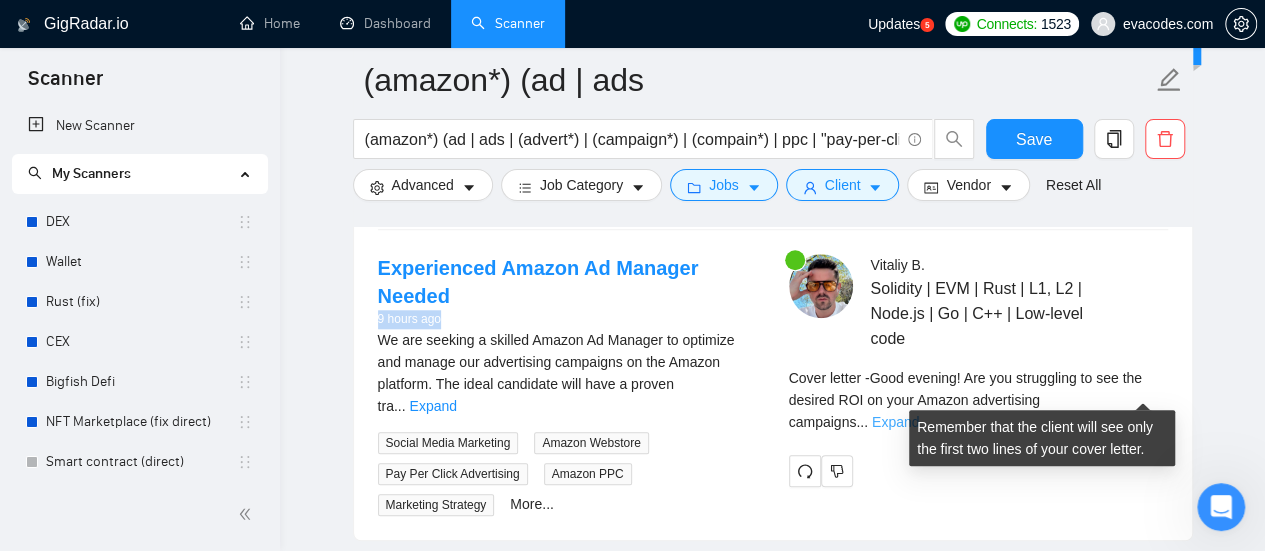 click on "Expand" at bounding box center [895, 422] 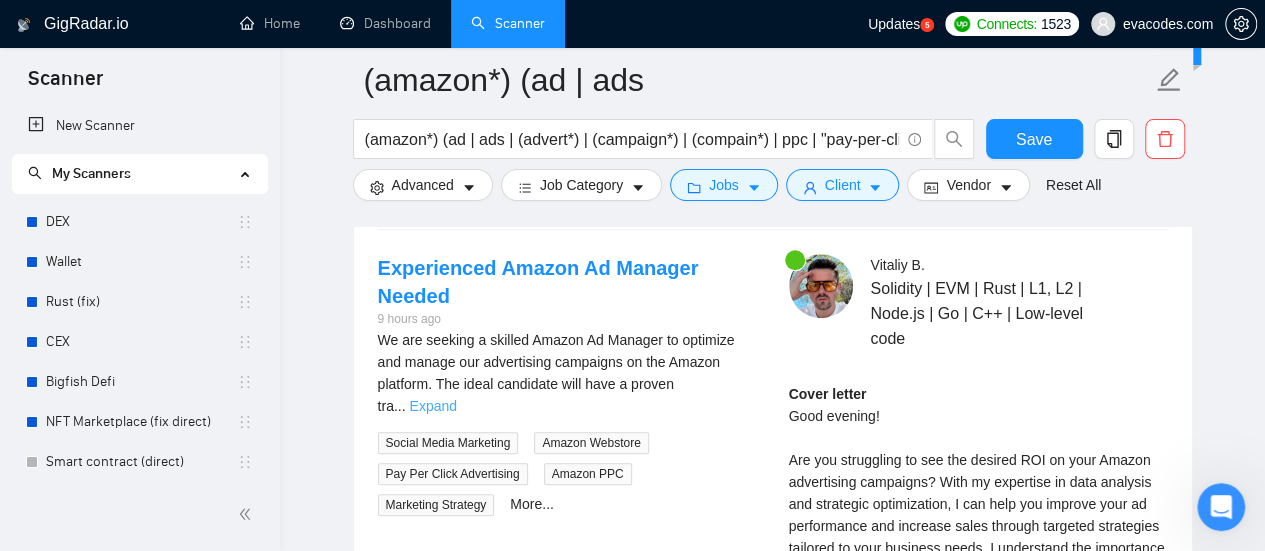 click on "Expand" at bounding box center (433, 406) 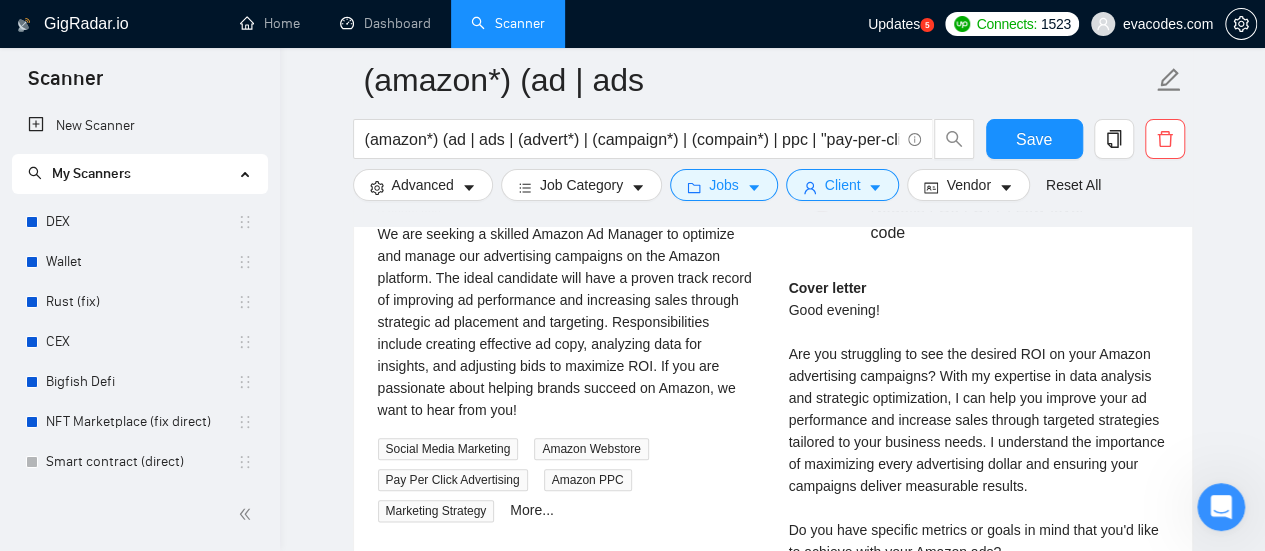 scroll, scrollTop: 4600, scrollLeft: 0, axis: vertical 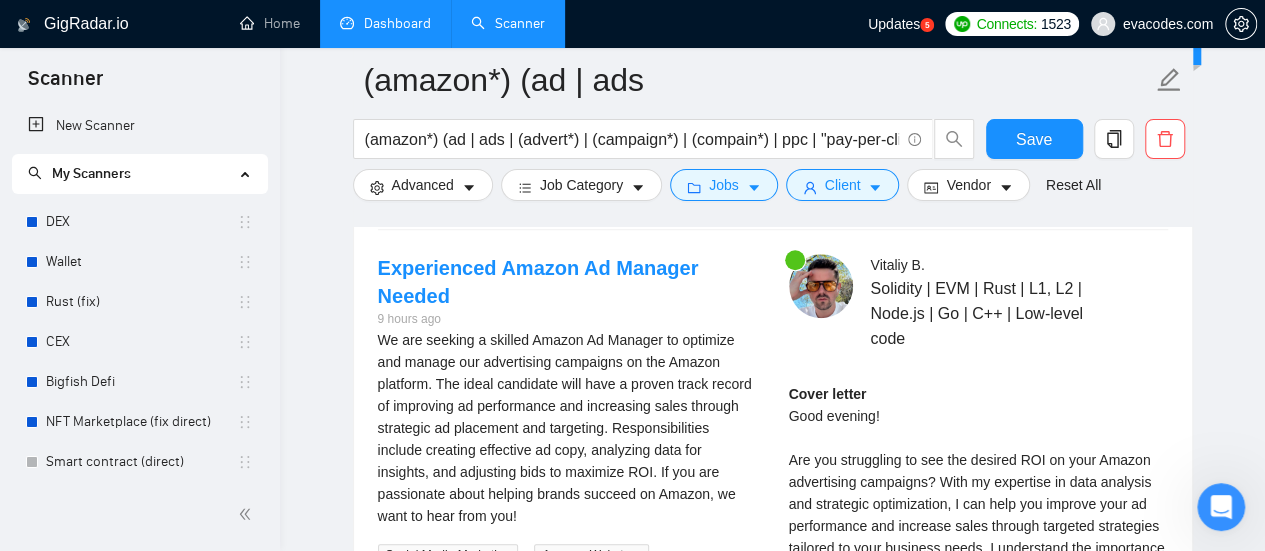 click on "Dashboard" at bounding box center (385, 23) 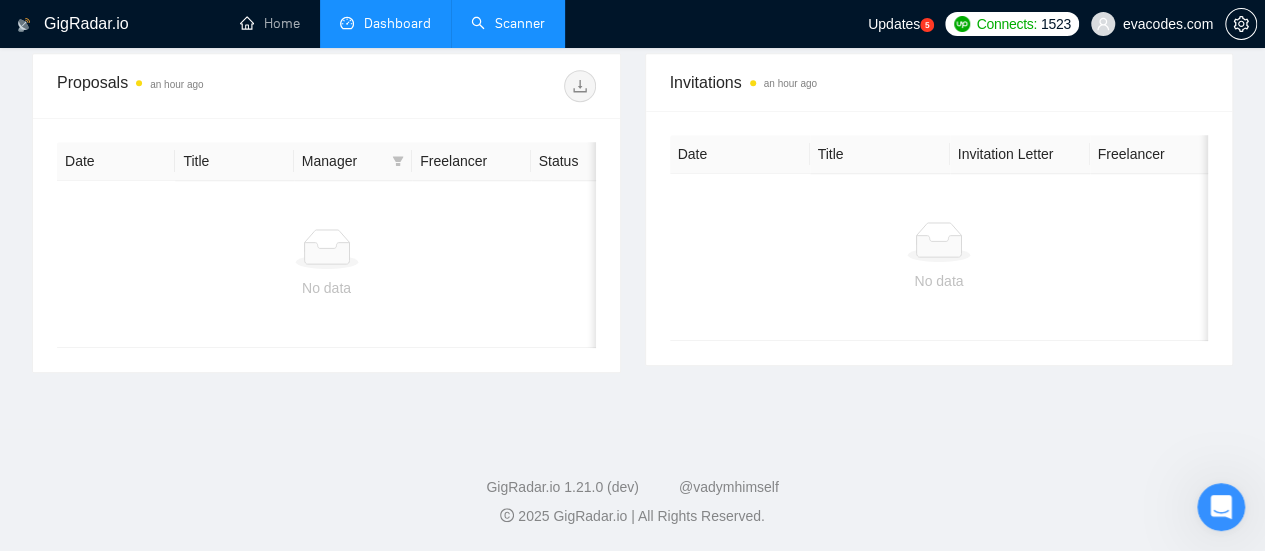type on "[DATE]" 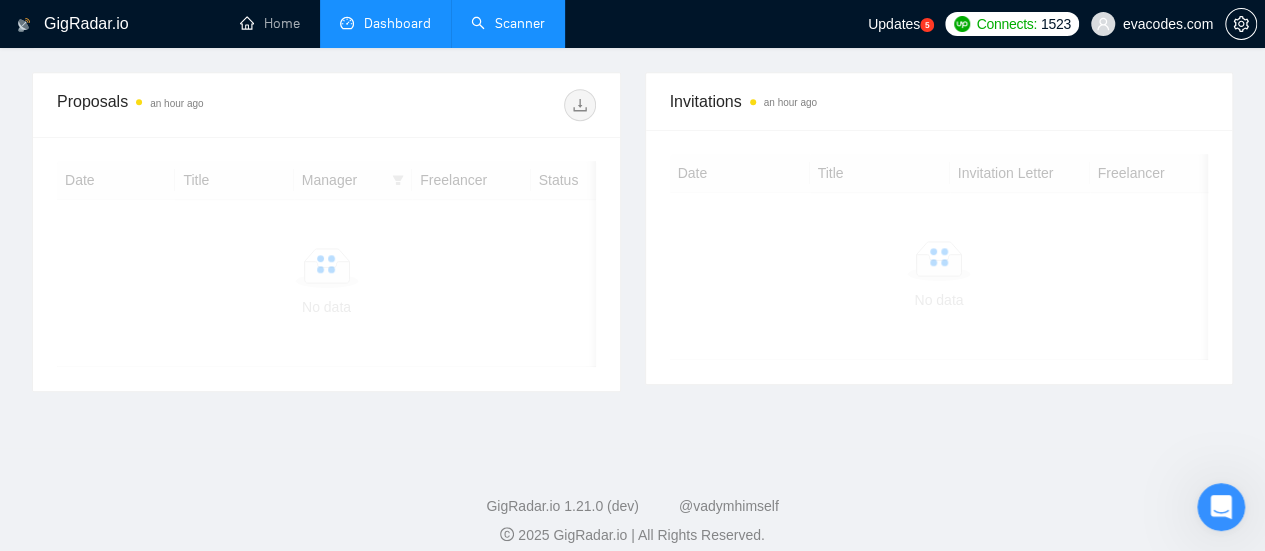 scroll, scrollTop: 0, scrollLeft: 0, axis: both 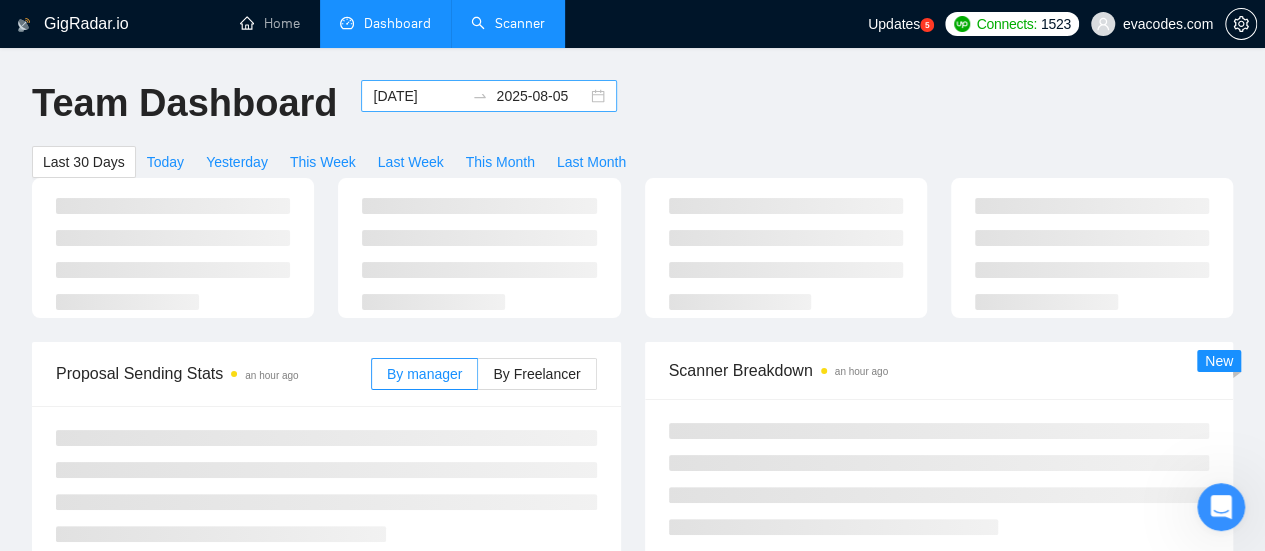 click on "[DATE]" at bounding box center (418, 96) 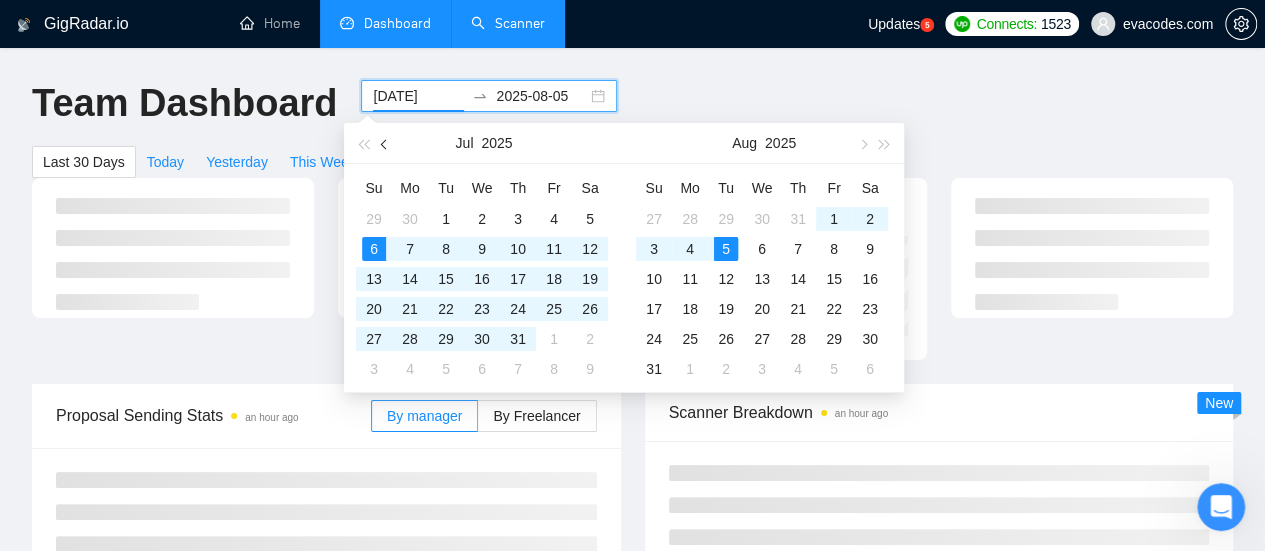 click at bounding box center [385, 143] 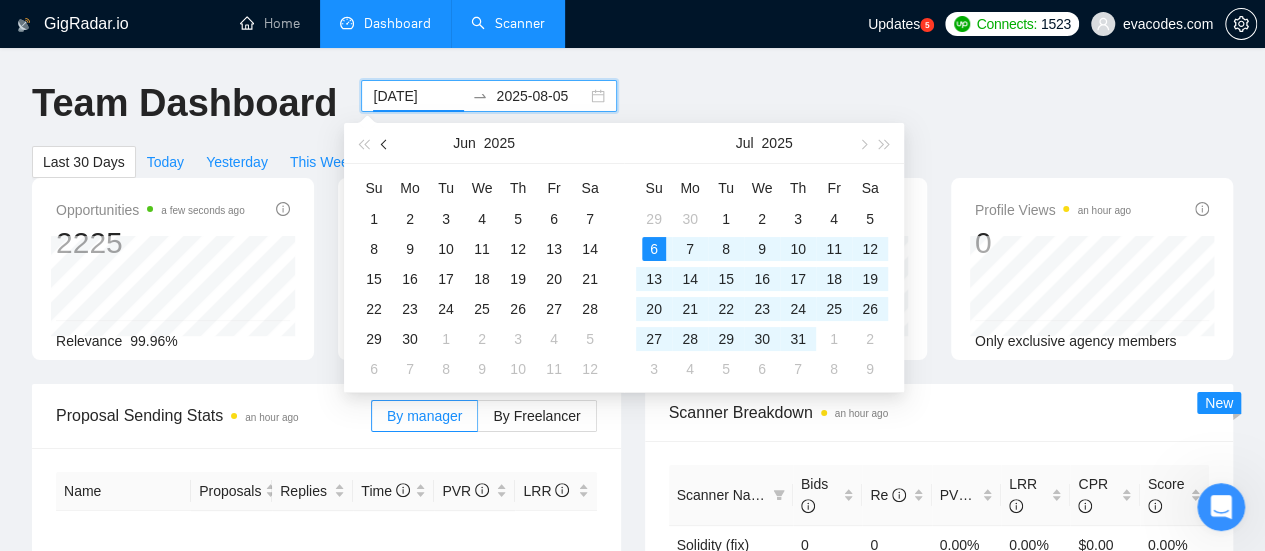 click at bounding box center (385, 143) 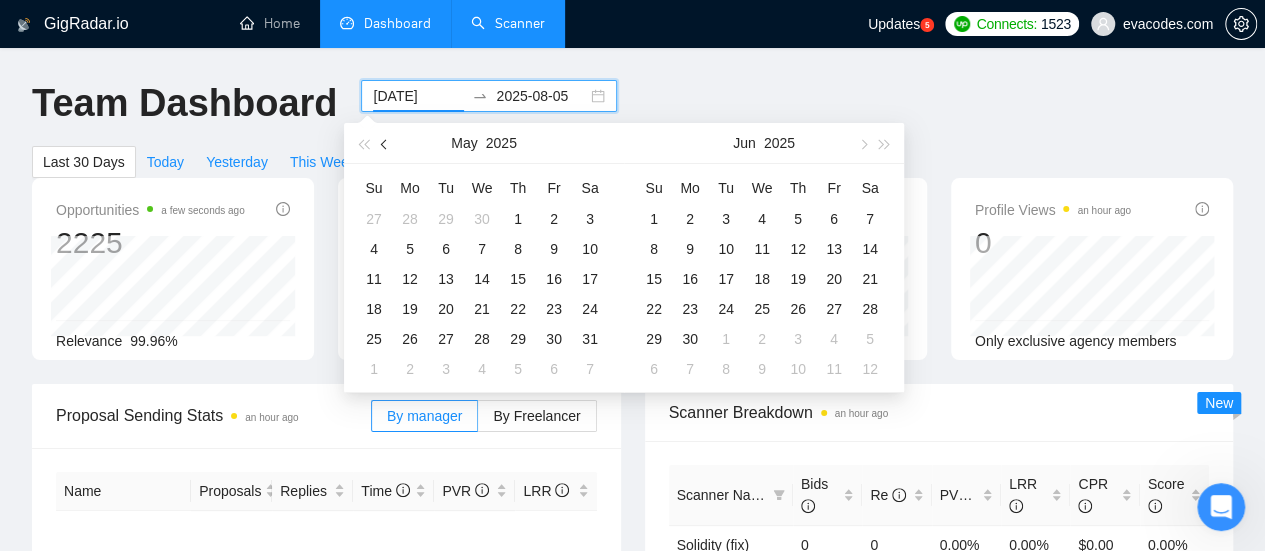 click at bounding box center (385, 143) 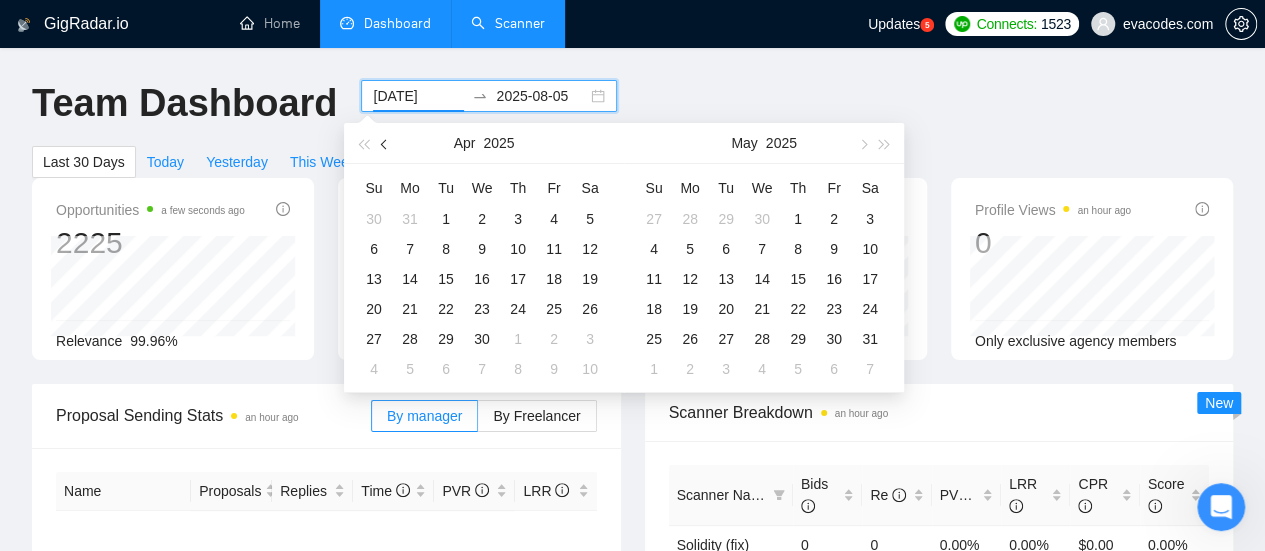 click at bounding box center [385, 143] 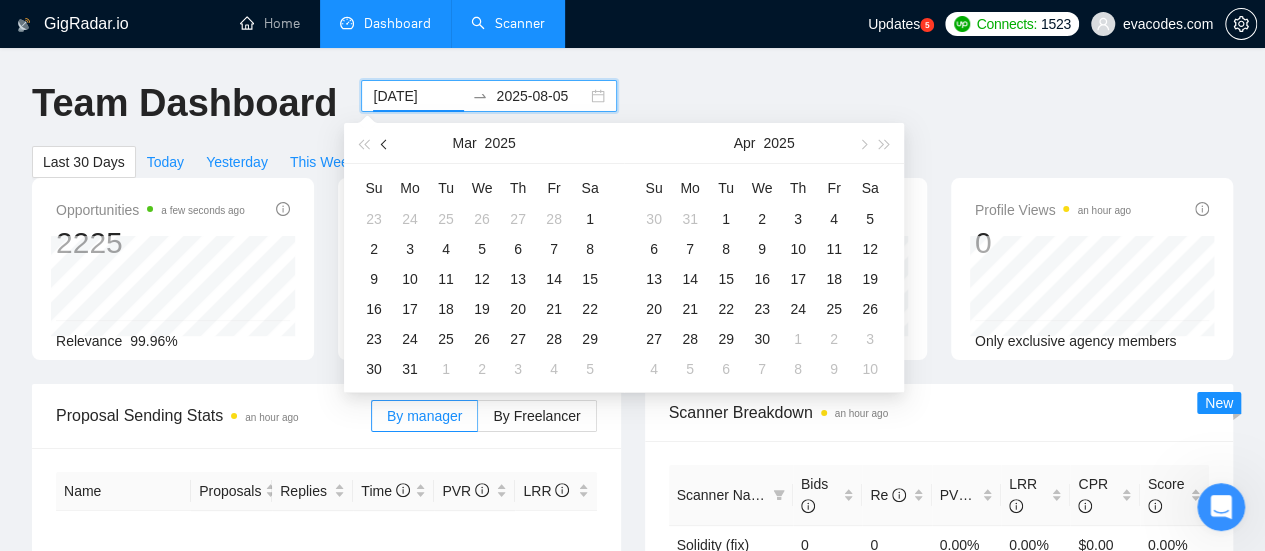 click at bounding box center [385, 143] 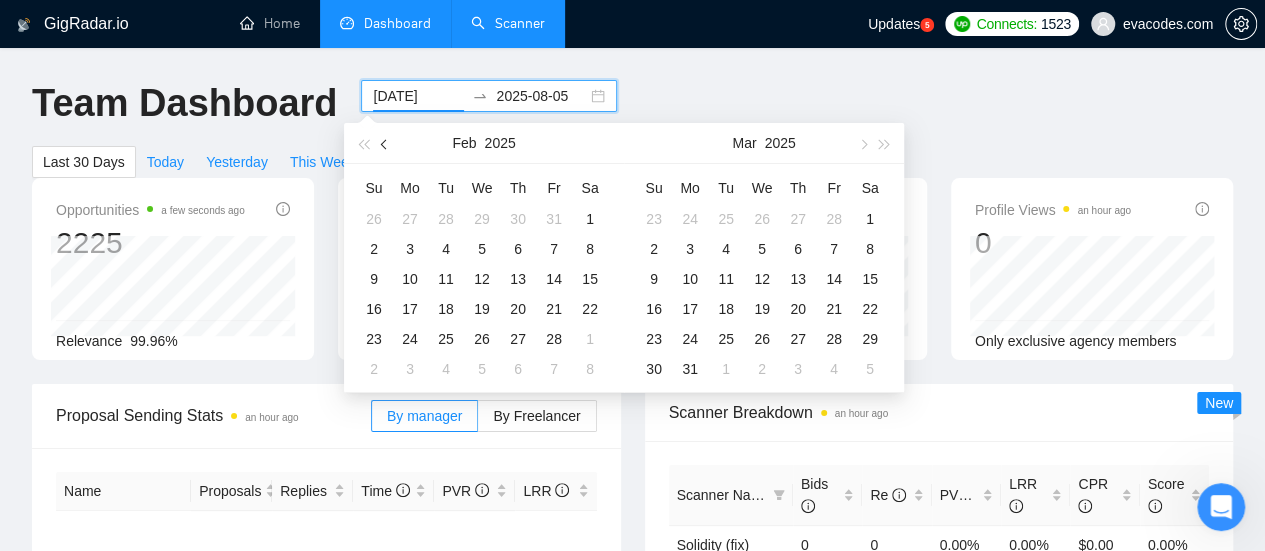 click at bounding box center (385, 143) 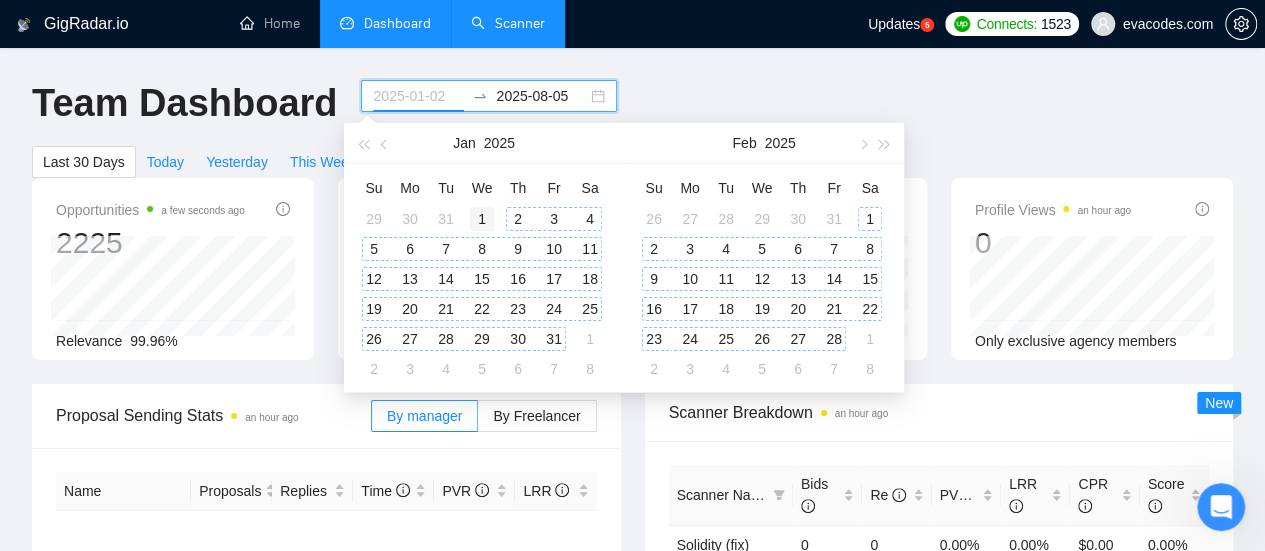 type on "2025-01-01" 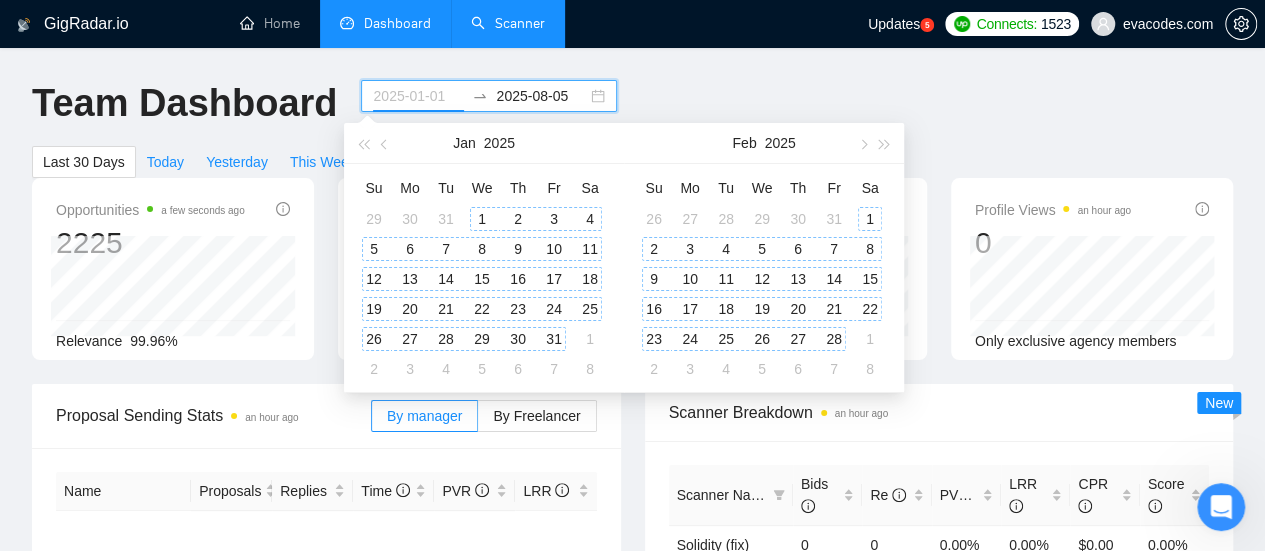 click on "1" at bounding box center [482, 219] 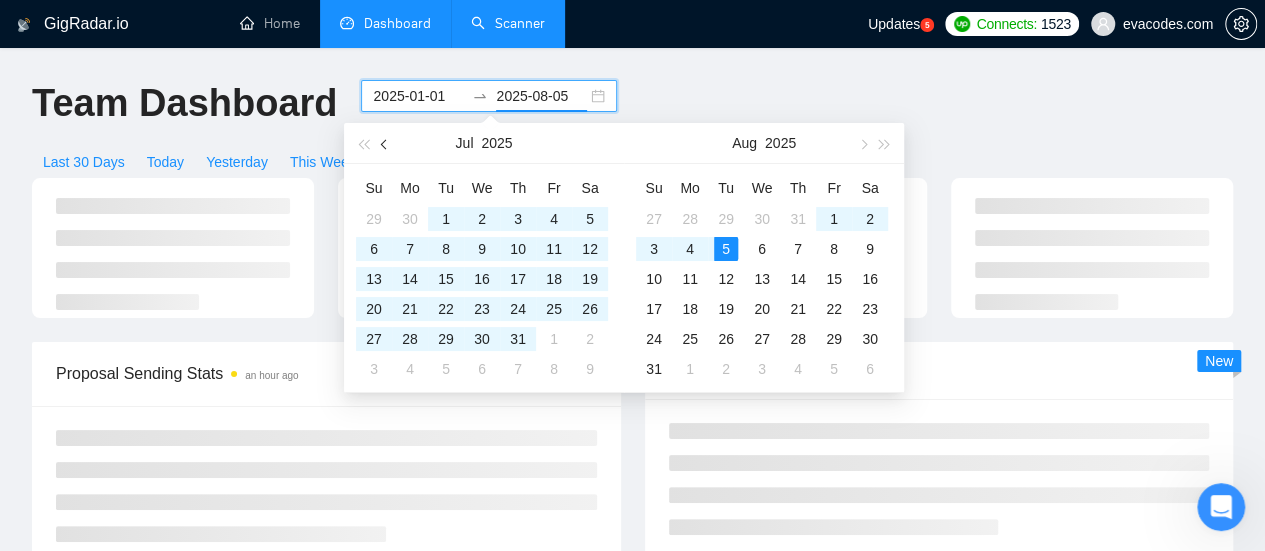 click at bounding box center (386, 144) 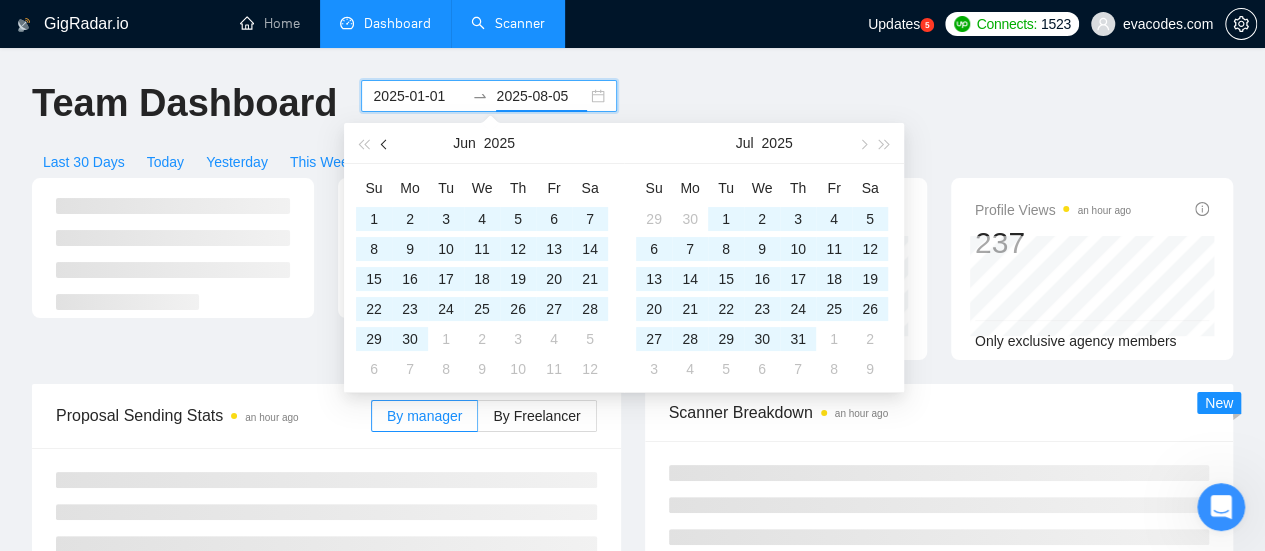 click at bounding box center (386, 144) 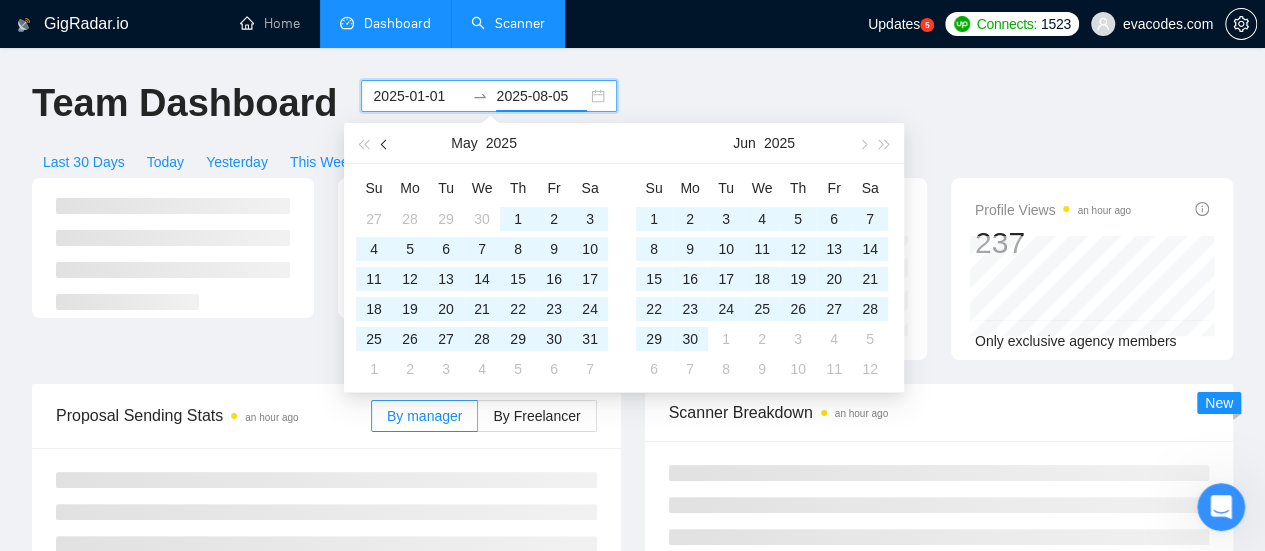 click at bounding box center (386, 144) 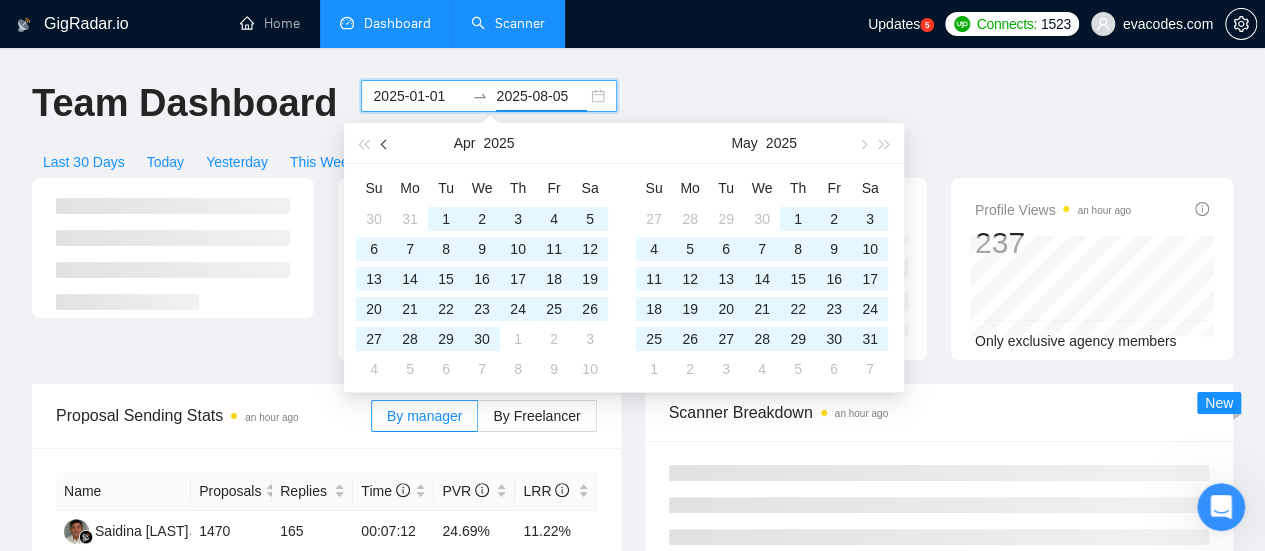 click at bounding box center (386, 144) 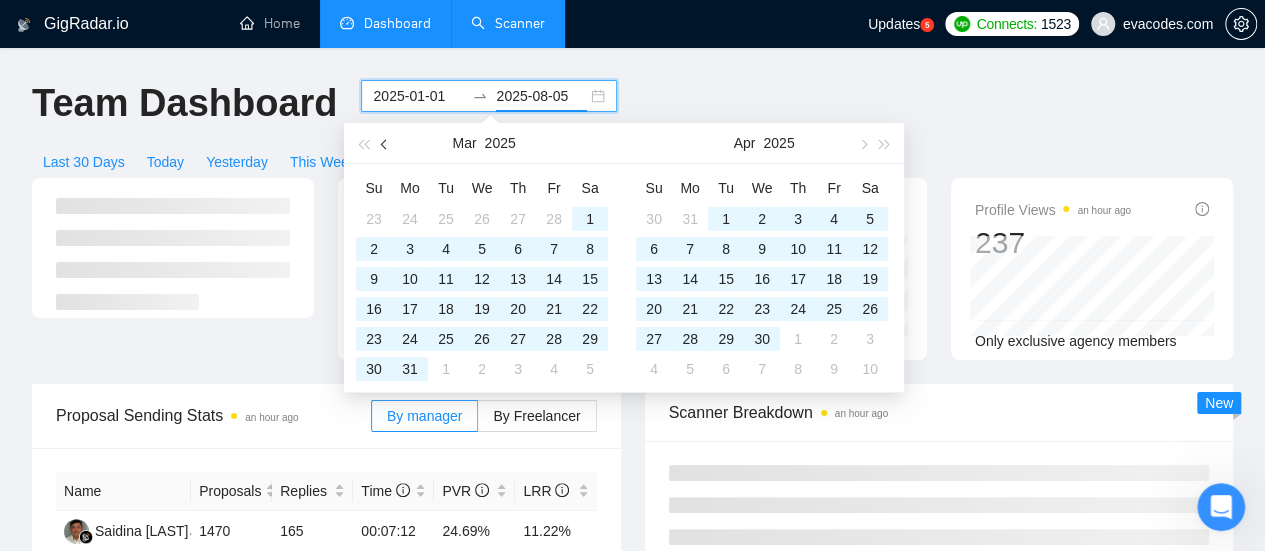 click at bounding box center (386, 144) 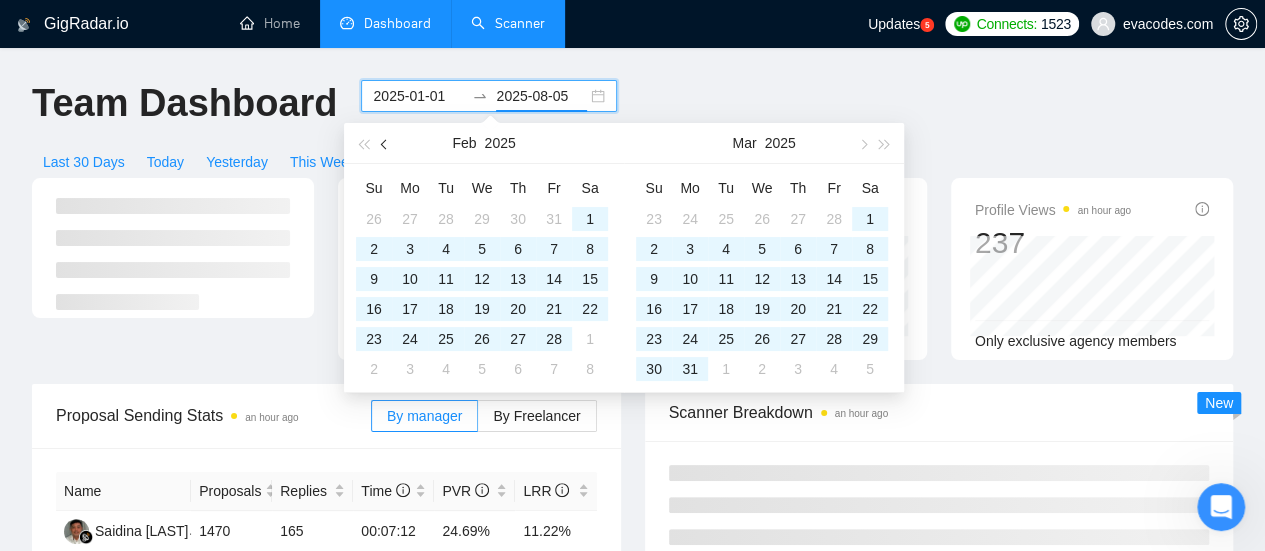 click at bounding box center [386, 144] 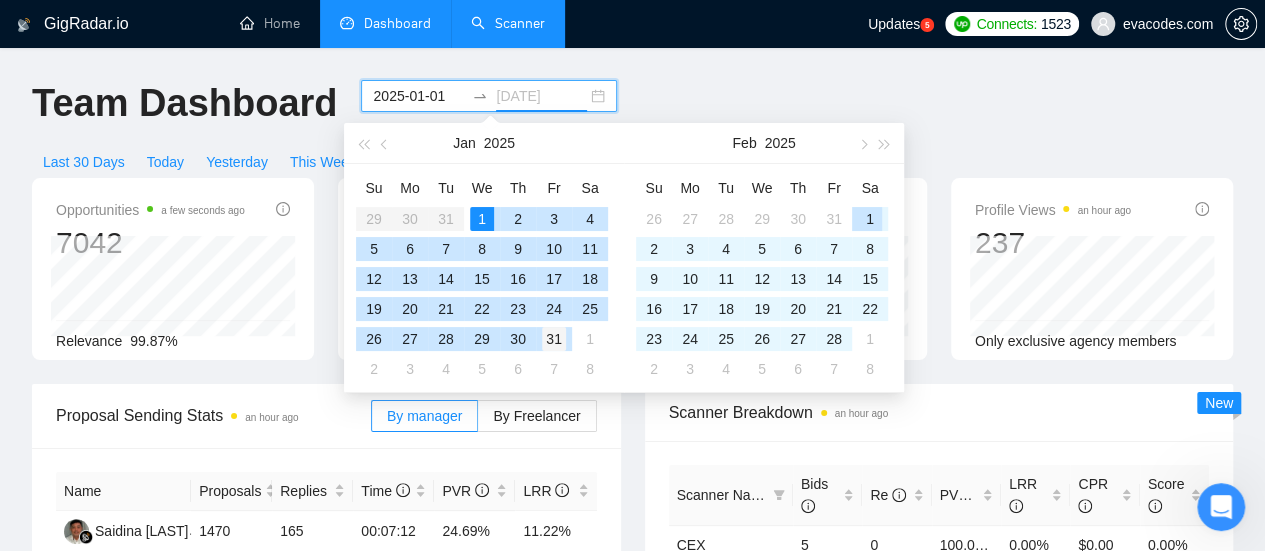 type on "2025-01-31" 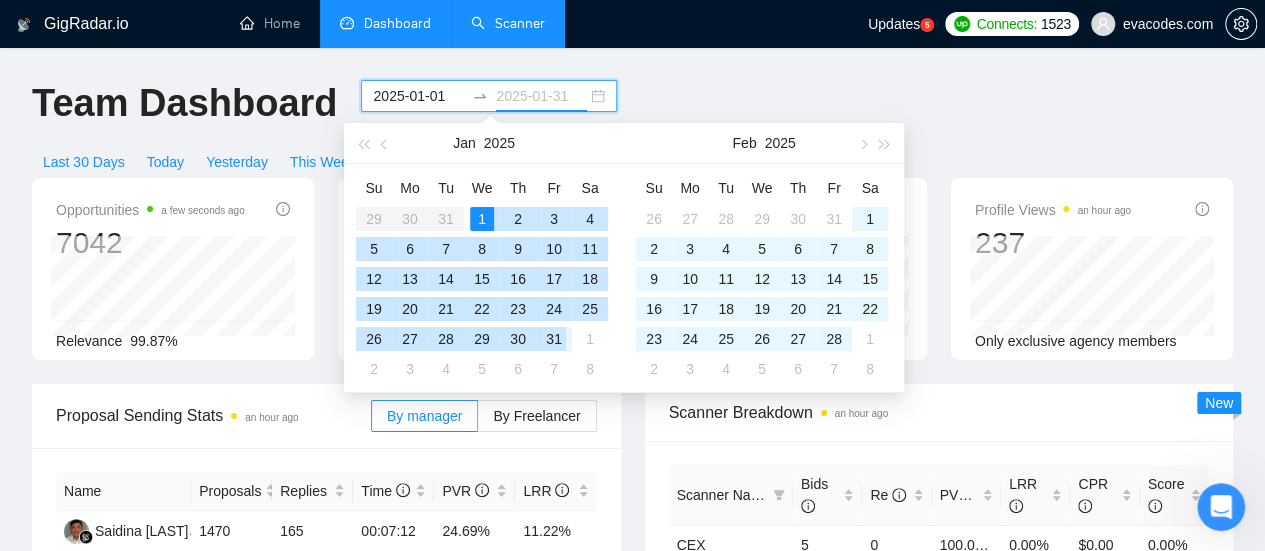 click on "31" at bounding box center [554, 339] 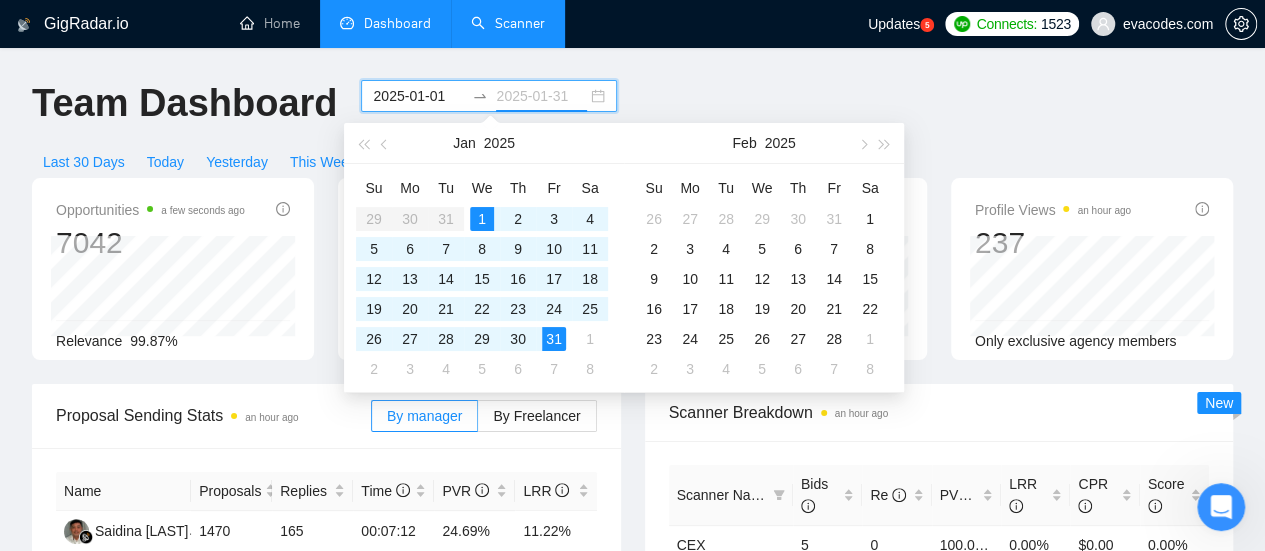 click on "Saidina [LAST] 1470 165 00:07:12 24.69% 11.22% Total 1470 165 00:07:12 24.69 % 11.22 % 1 Scanner Breakdown an hour ago Scanner Name Bids   Re   PVR   LRR   CPR   Score   CEX  5 0 100.00% 0.00% $0.00 0.00% Project Manager 0 0 0.00% 0.00% $0.00 0.00% Smart contract (direct) 136 26 28.68% 19.12% $21.57 43.52% Solidity (hr) 71 11 23.94% 15.49% $25.06 44.78% Total 1471 164 24.61 % 11.15 % $ 35.12 45.54 % 1 2 3 4 5 8" at bounding box center [632, 905] 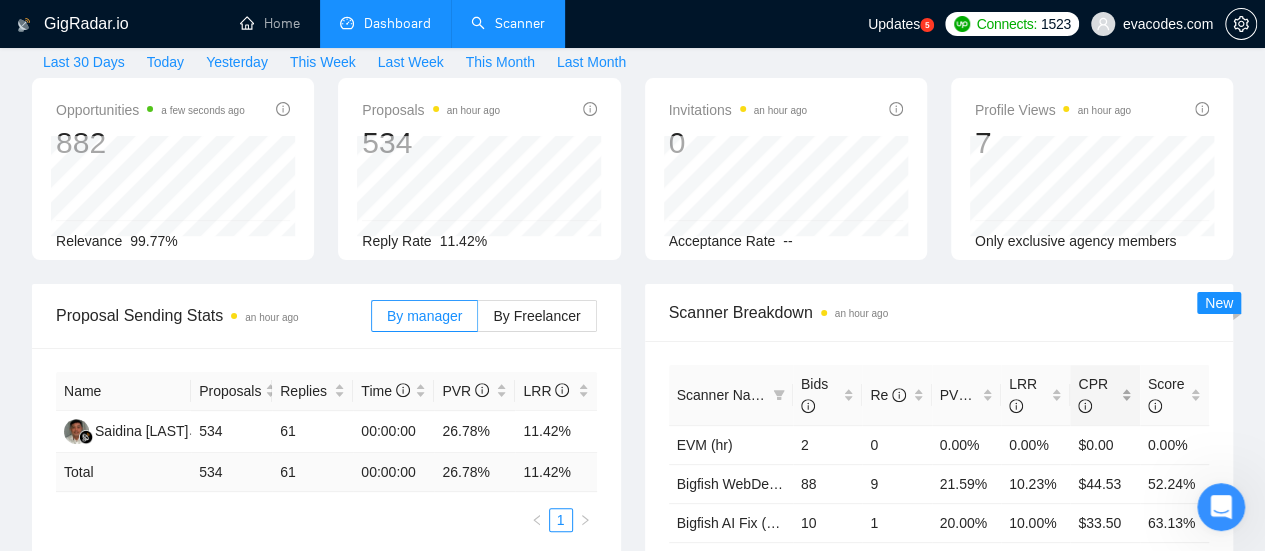 scroll, scrollTop: 200, scrollLeft: 0, axis: vertical 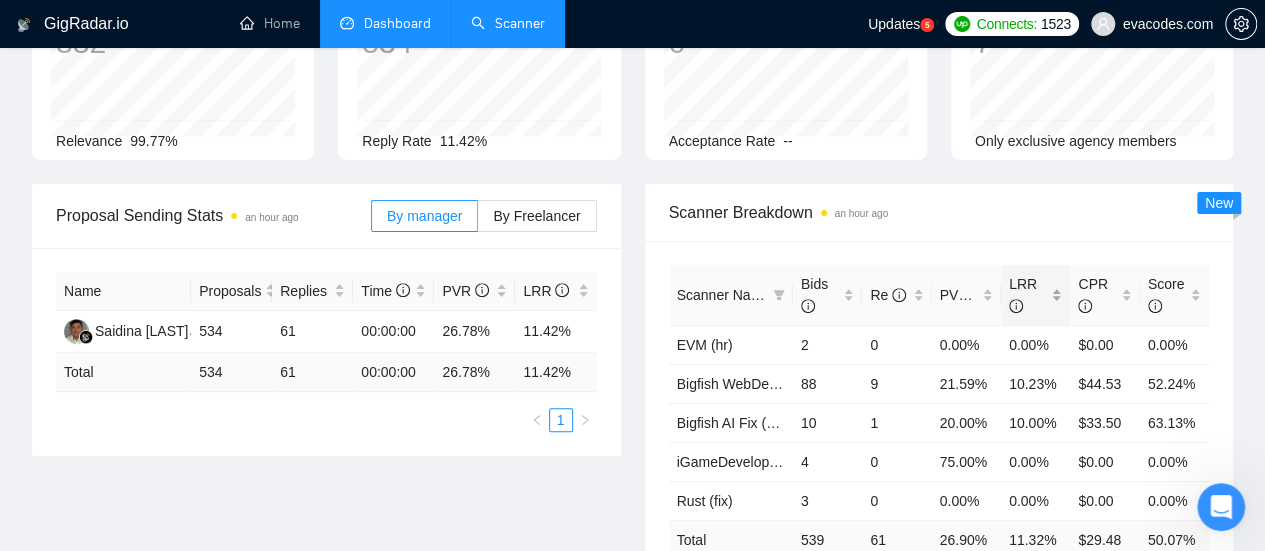 click on "LRR" at bounding box center [1035, 295] 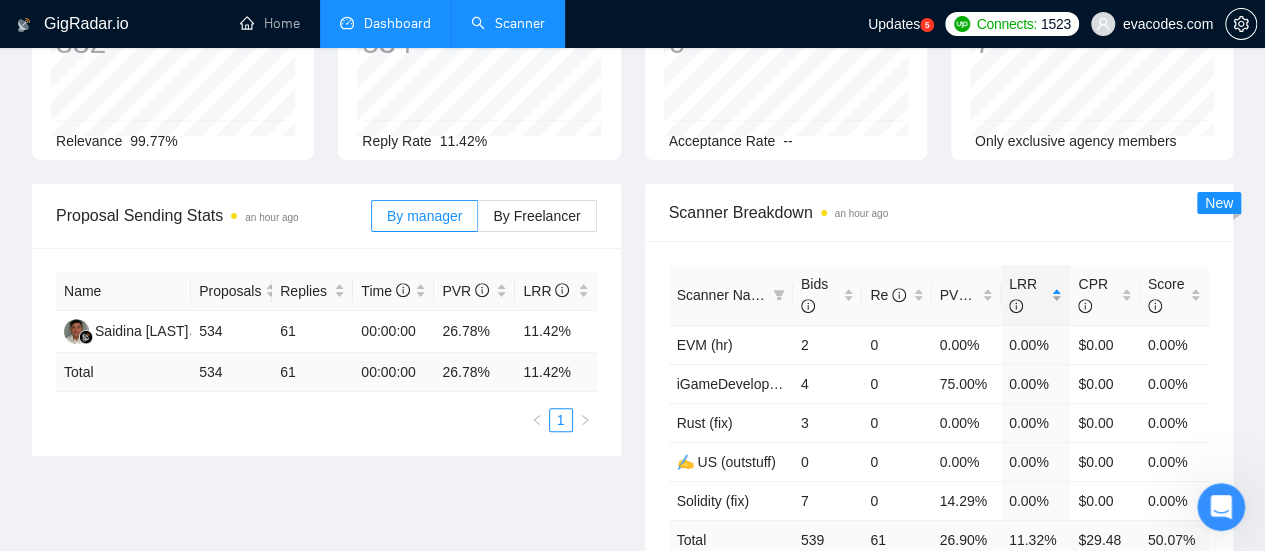 click on "LRR" at bounding box center (1035, 295) 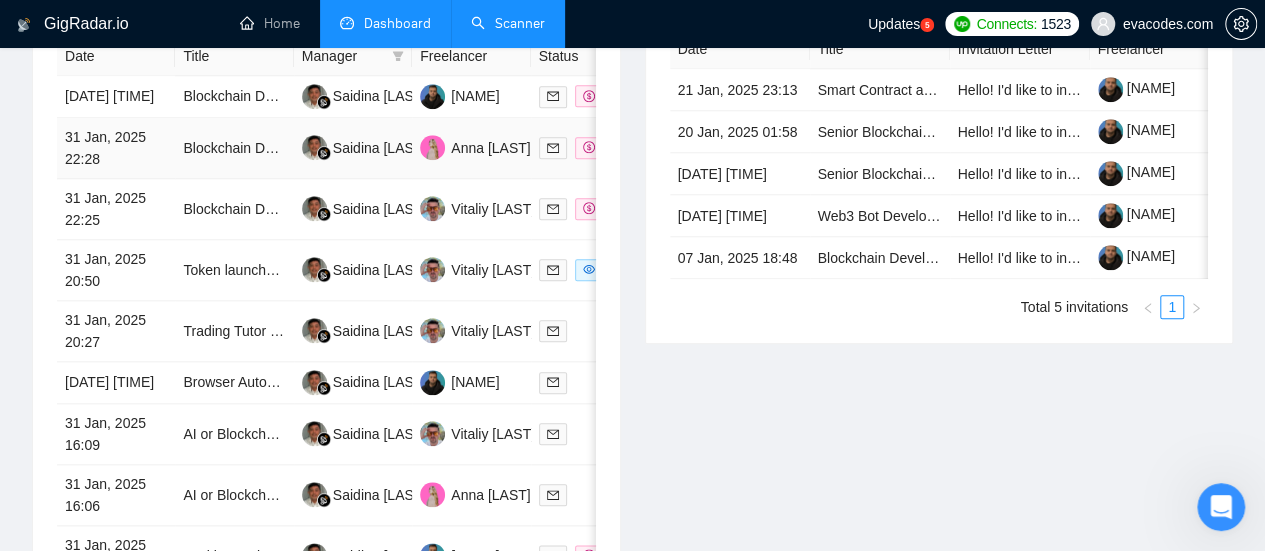 scroll, scrollTop: 1000, scrollLeft: 0, axis: vertical 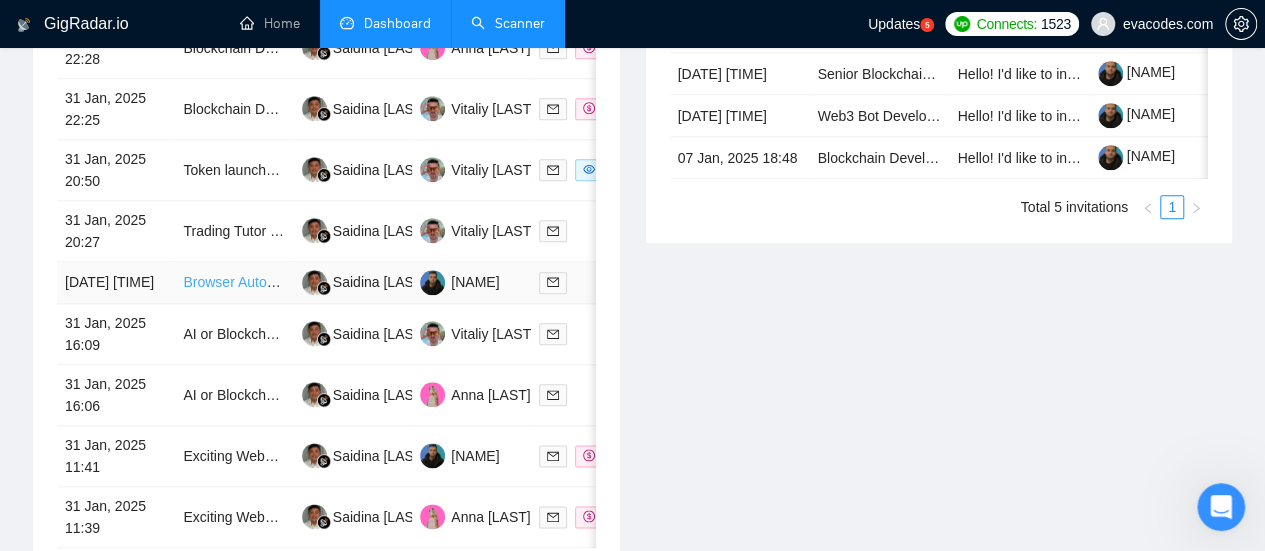 click on "Browser Automation Platform Needed (Fulltime / Large Project)" at bounding box center (378, 282) 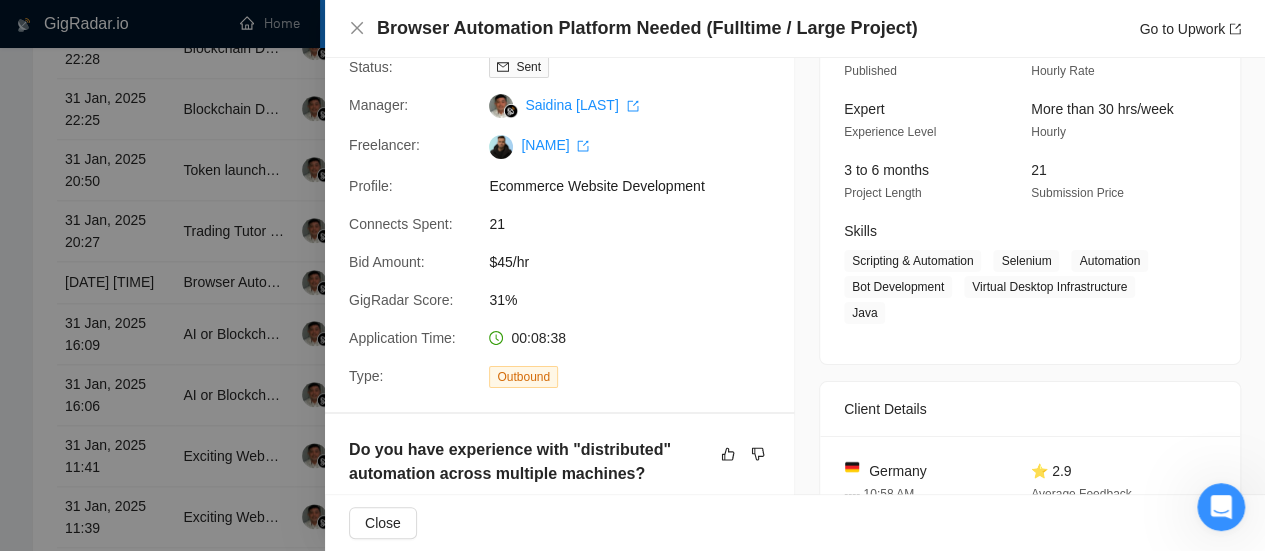 scroll, scrollTop: 200, scrollLeft: 0, axis: vertical 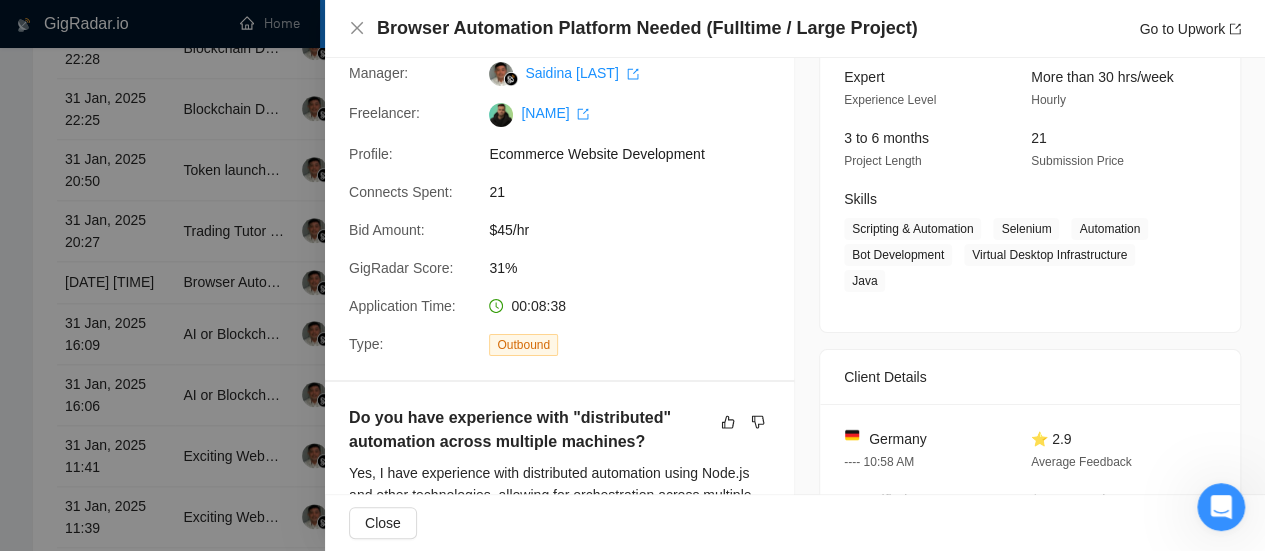 click on "00:08:38" at bounding box center (538, 306) 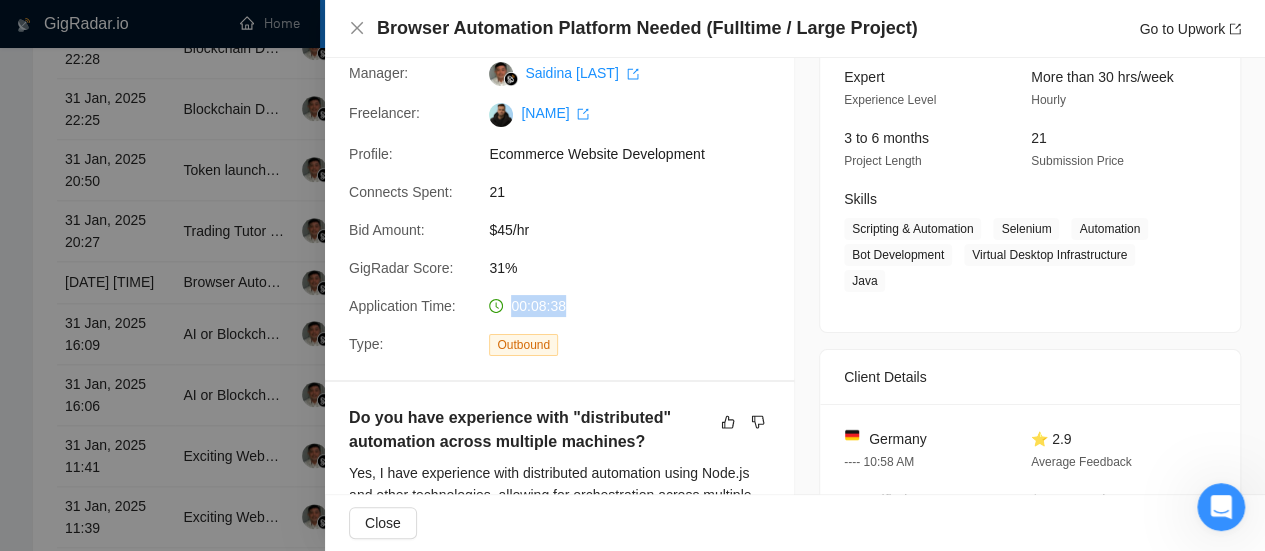 drag, startPoint x: 511, startPoint y: 308, endPoint x: 562, endPoint y: 310, distance: 51.0392 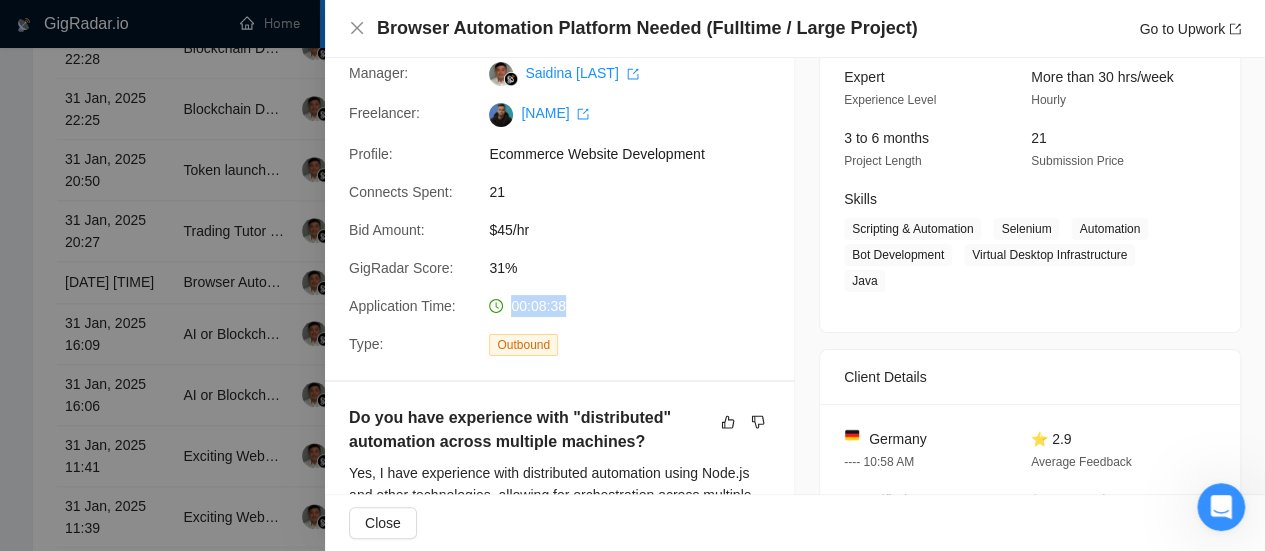 click on "00:08:38" at bounding box center [586, 306] 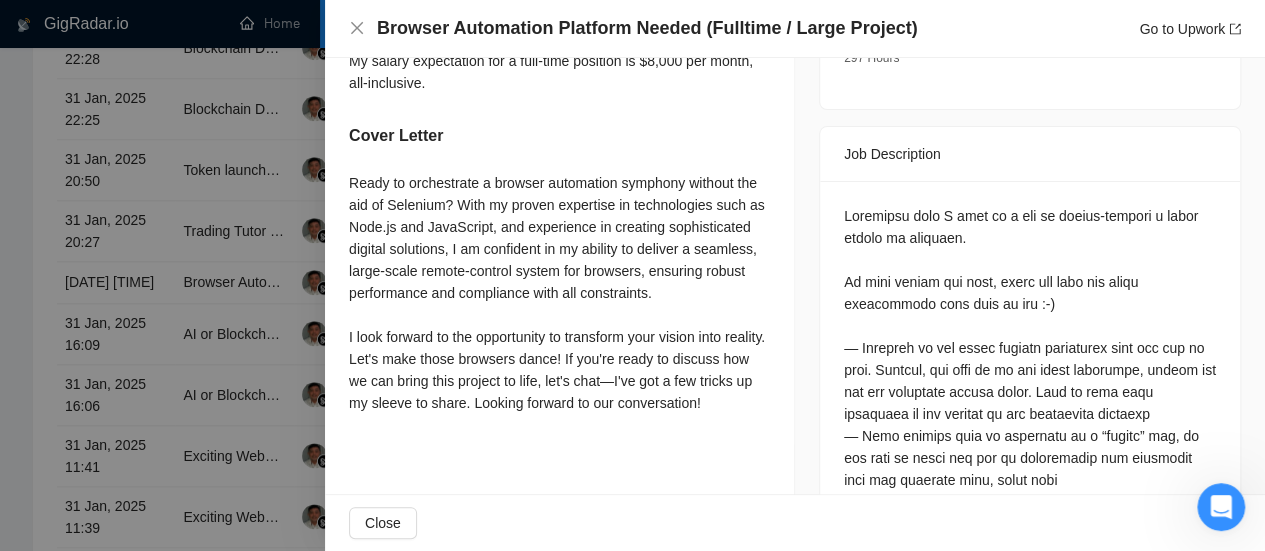 scroll, scrollTop: 778, scrollLeft: 0, axis: vertical 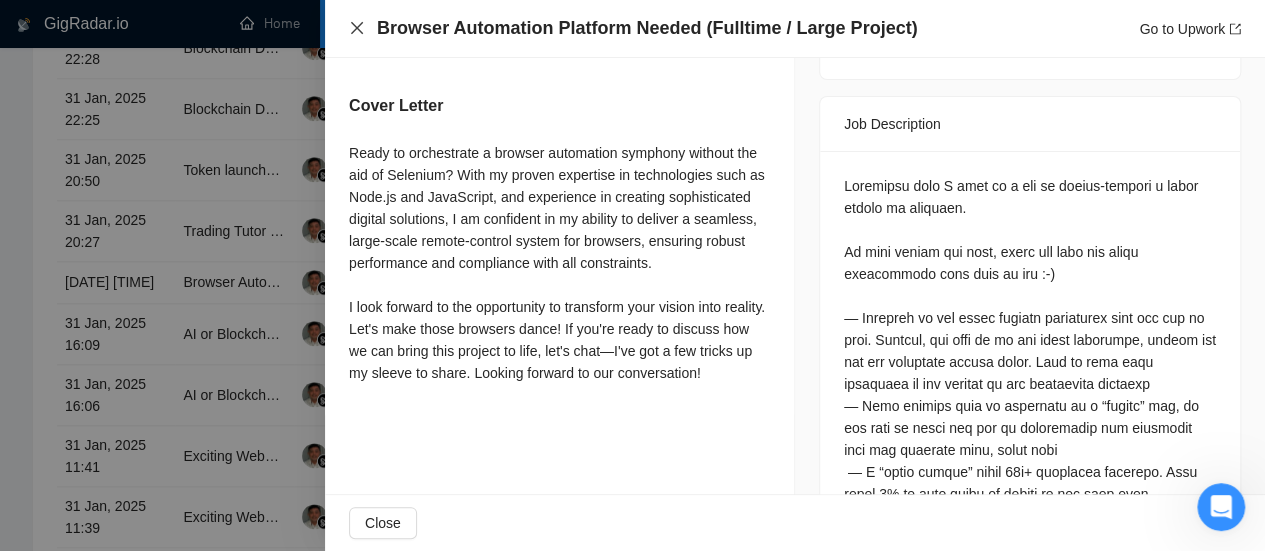 click 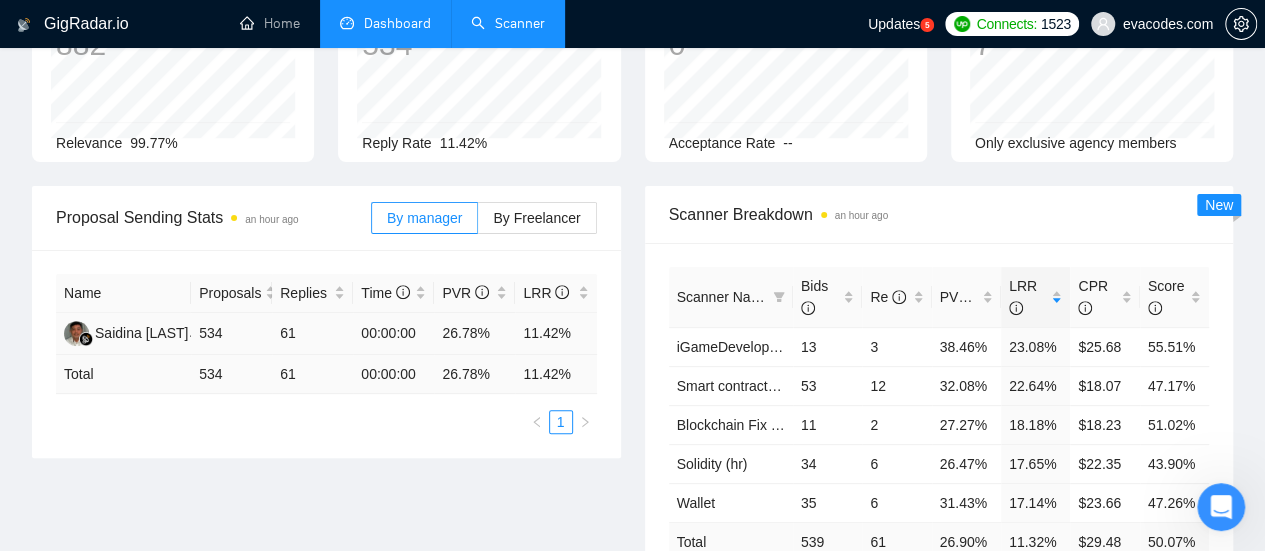 scroll, scrollTop: 0, scrollLeft: 0, axis: both 